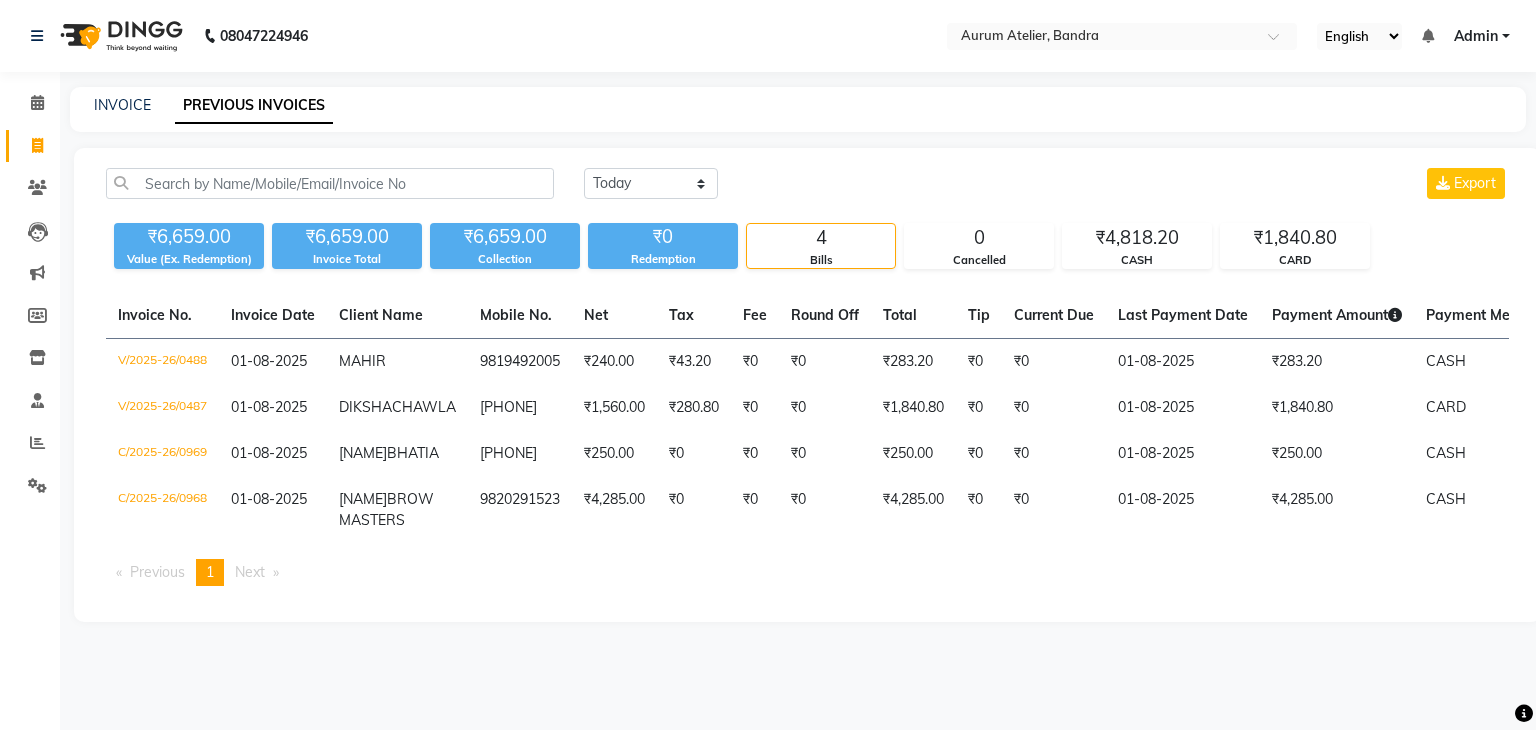 scroll, scrollTop: 0, scrollLeft: 0, axis: both 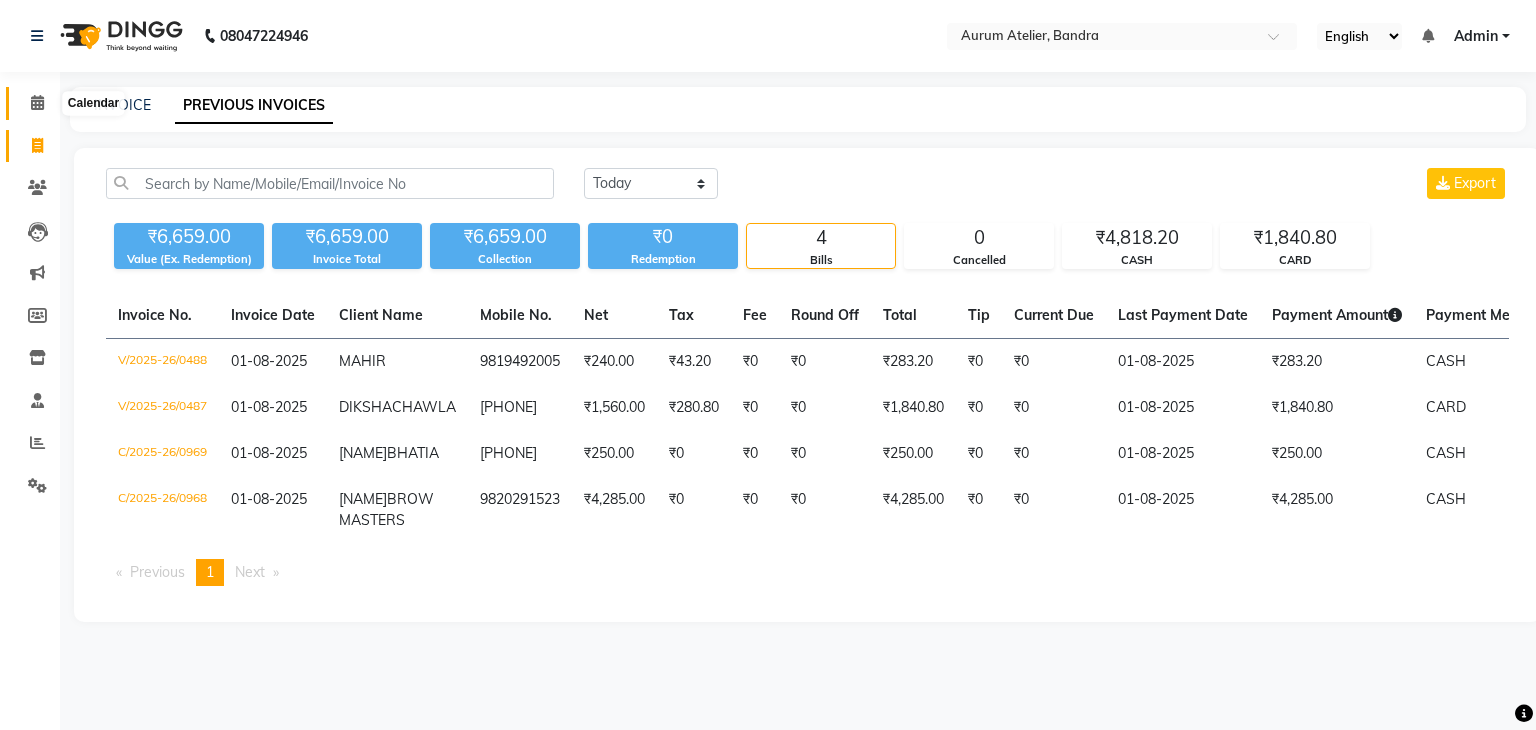 click 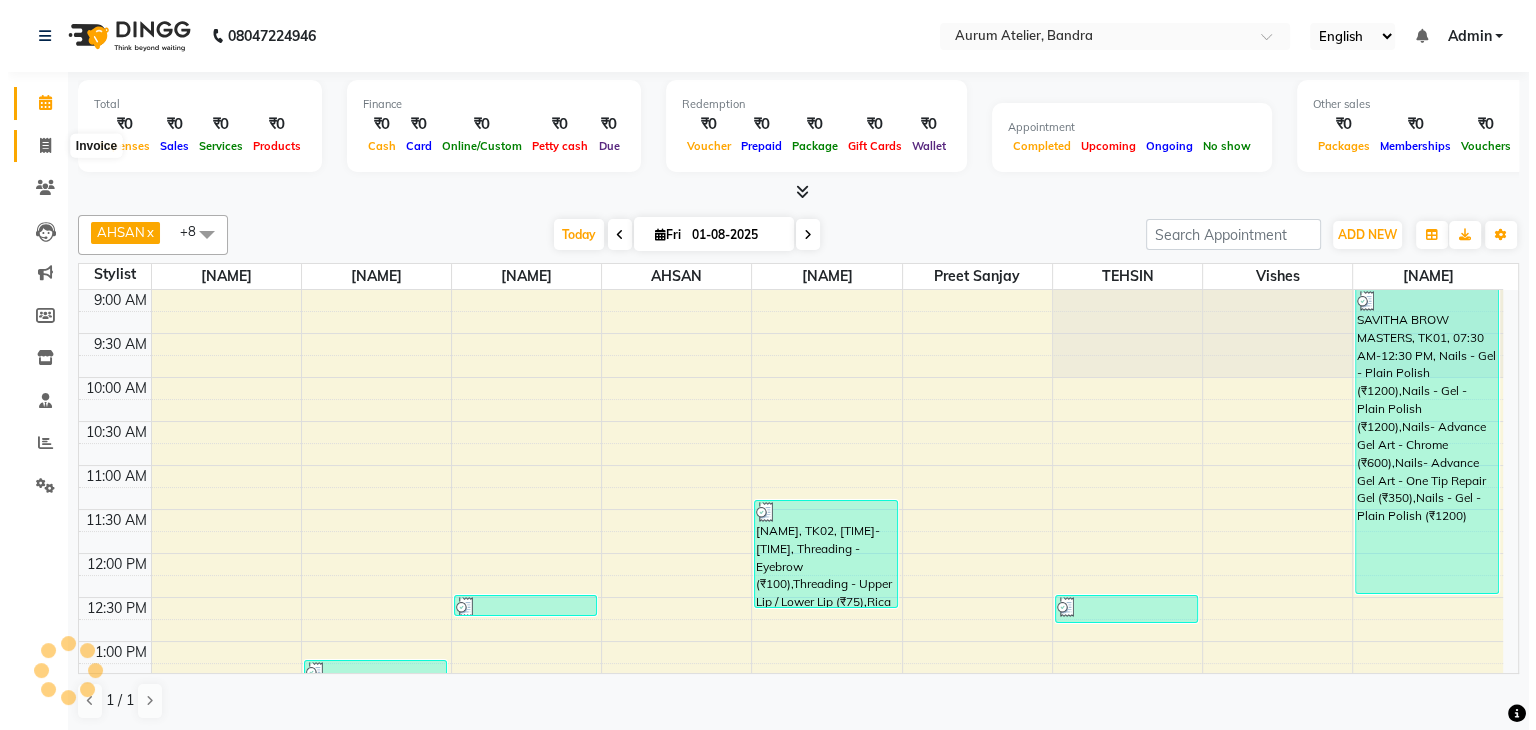 scroll, scrollTop: 0, scrollLeft: 0, axis: both 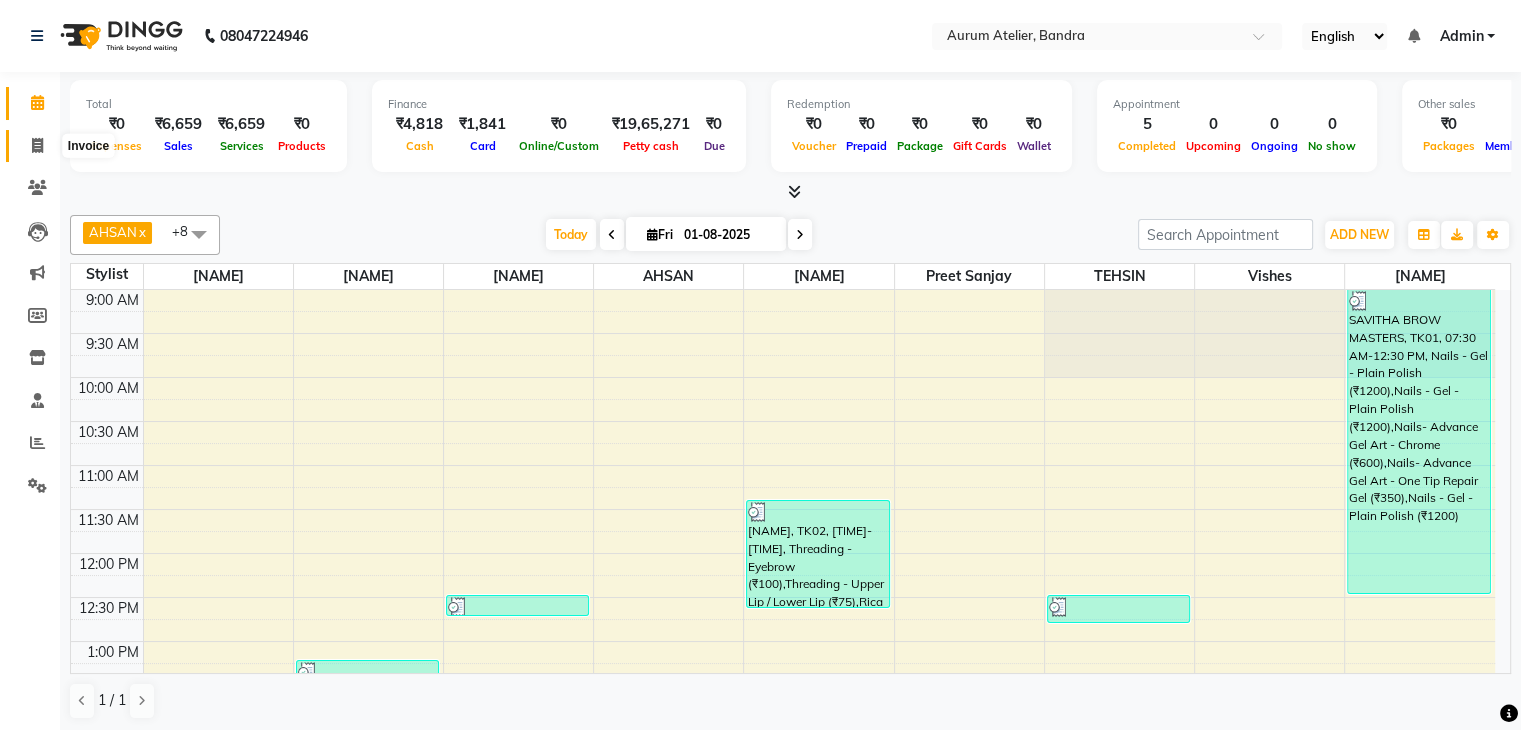 click 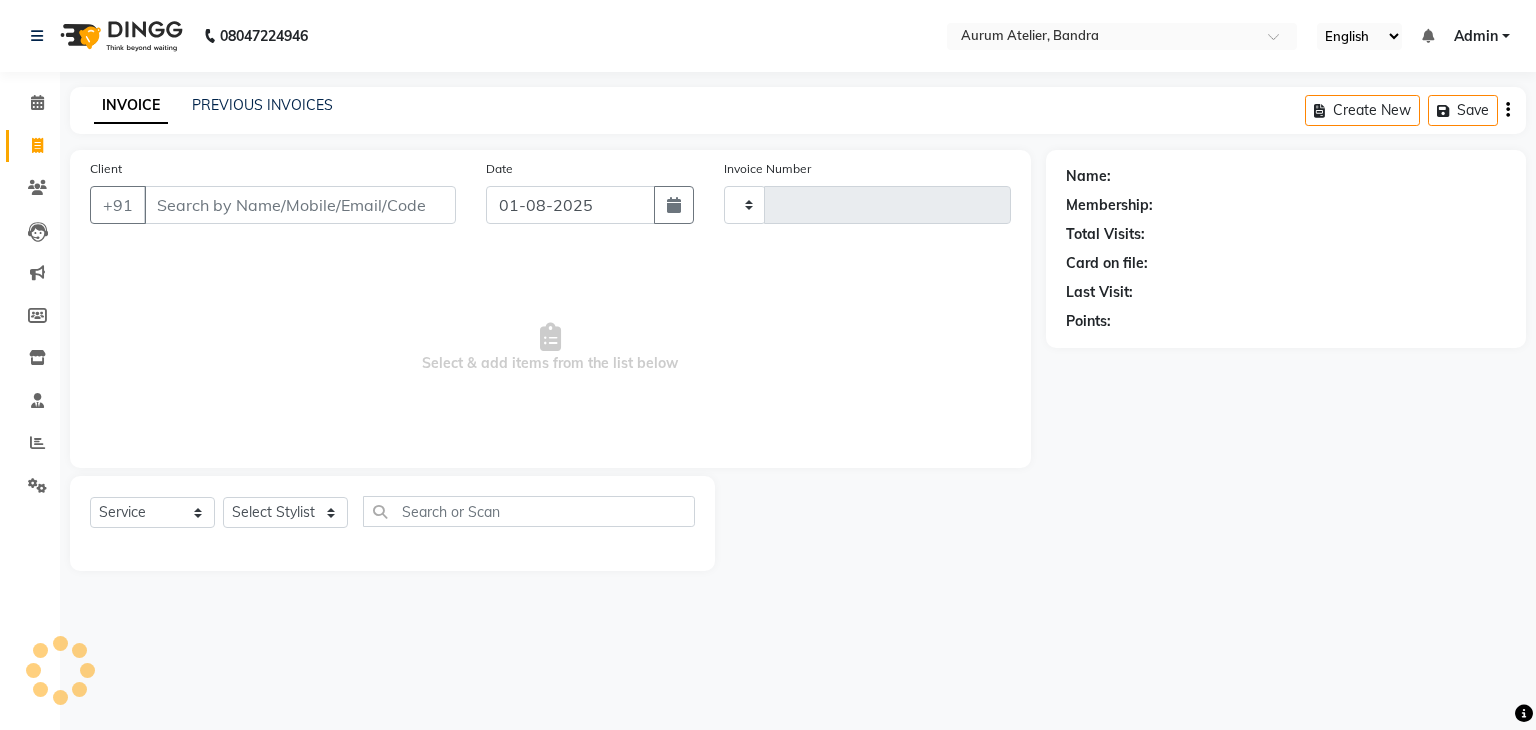 type on "0489" 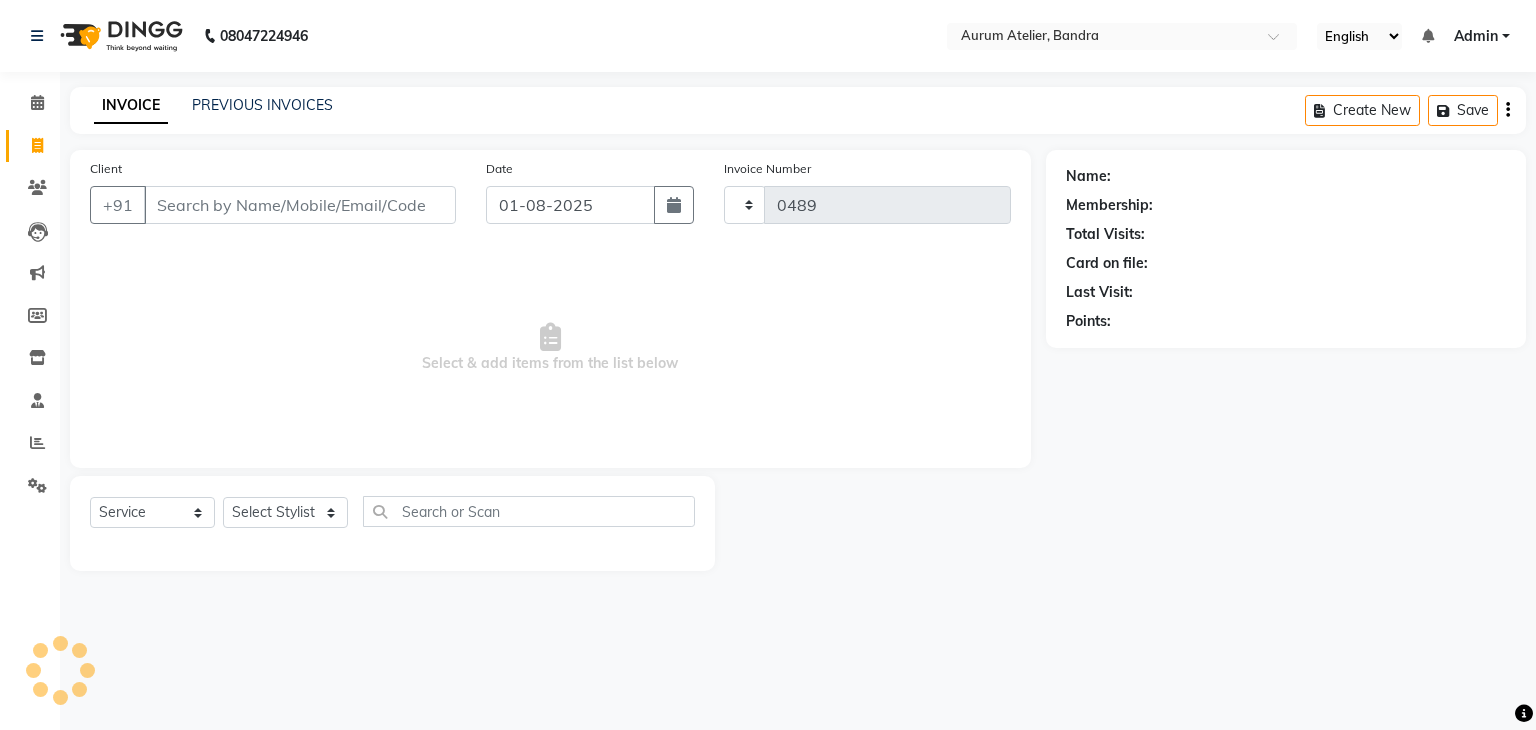 select on "7410" 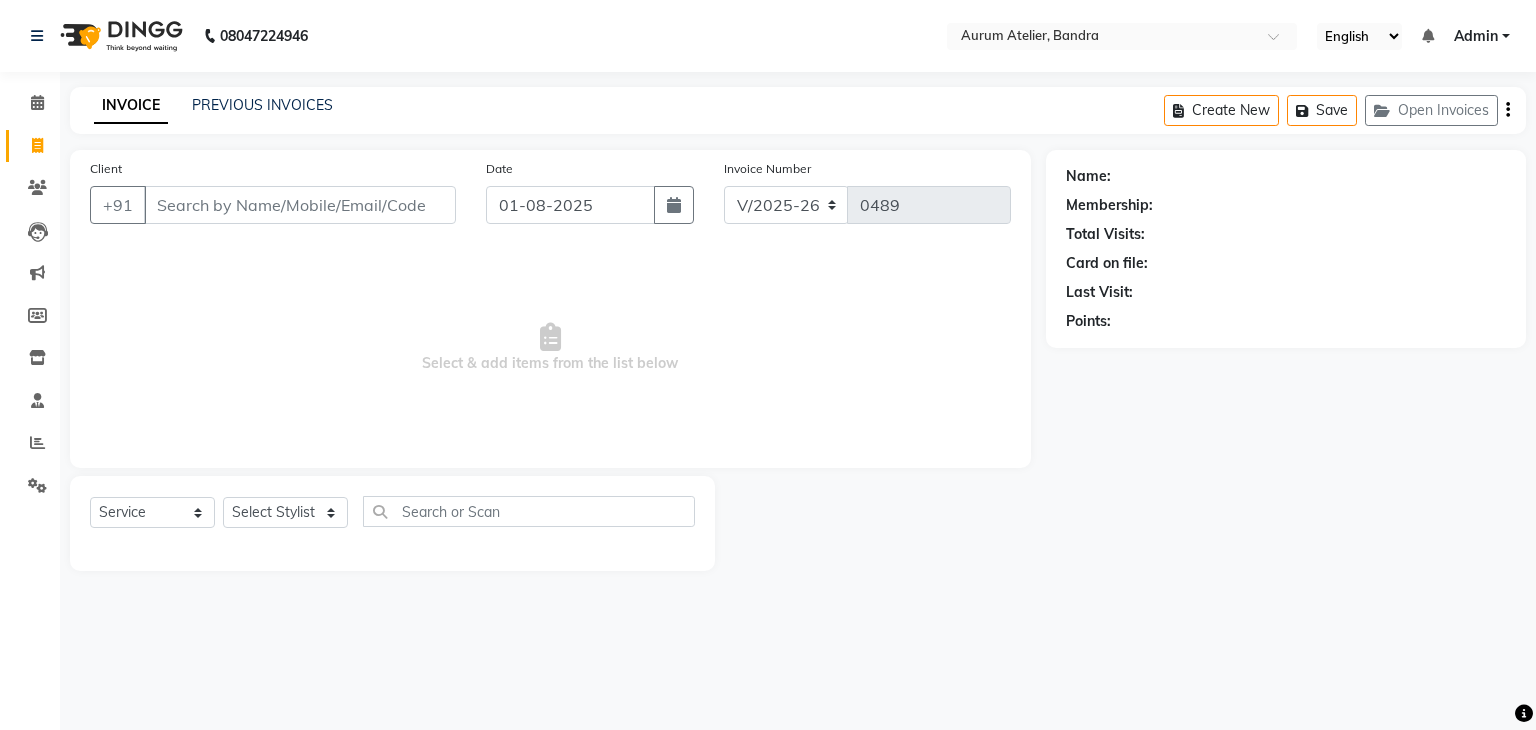 click on "Client" at bounding box center (300, 205) 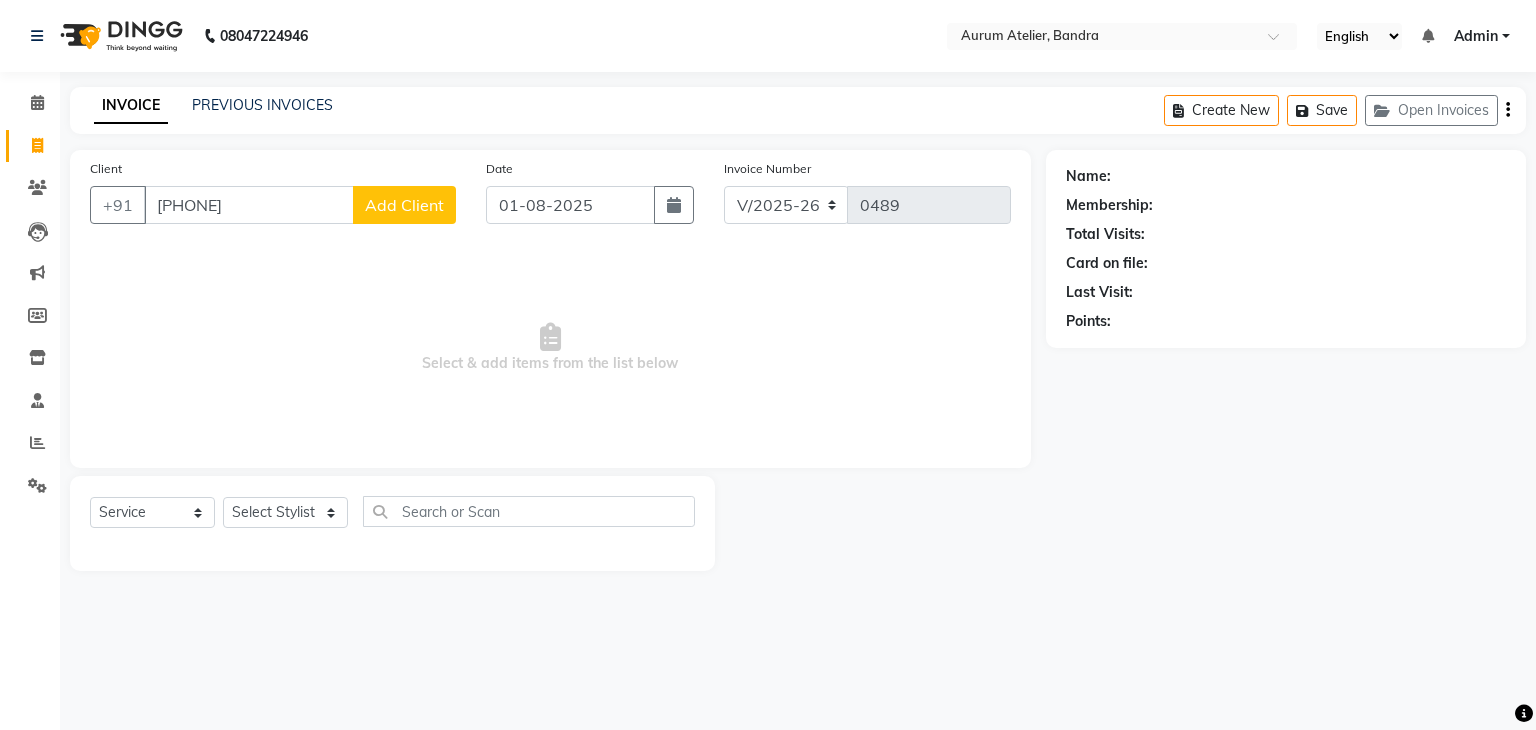 type on "[PHONE]" 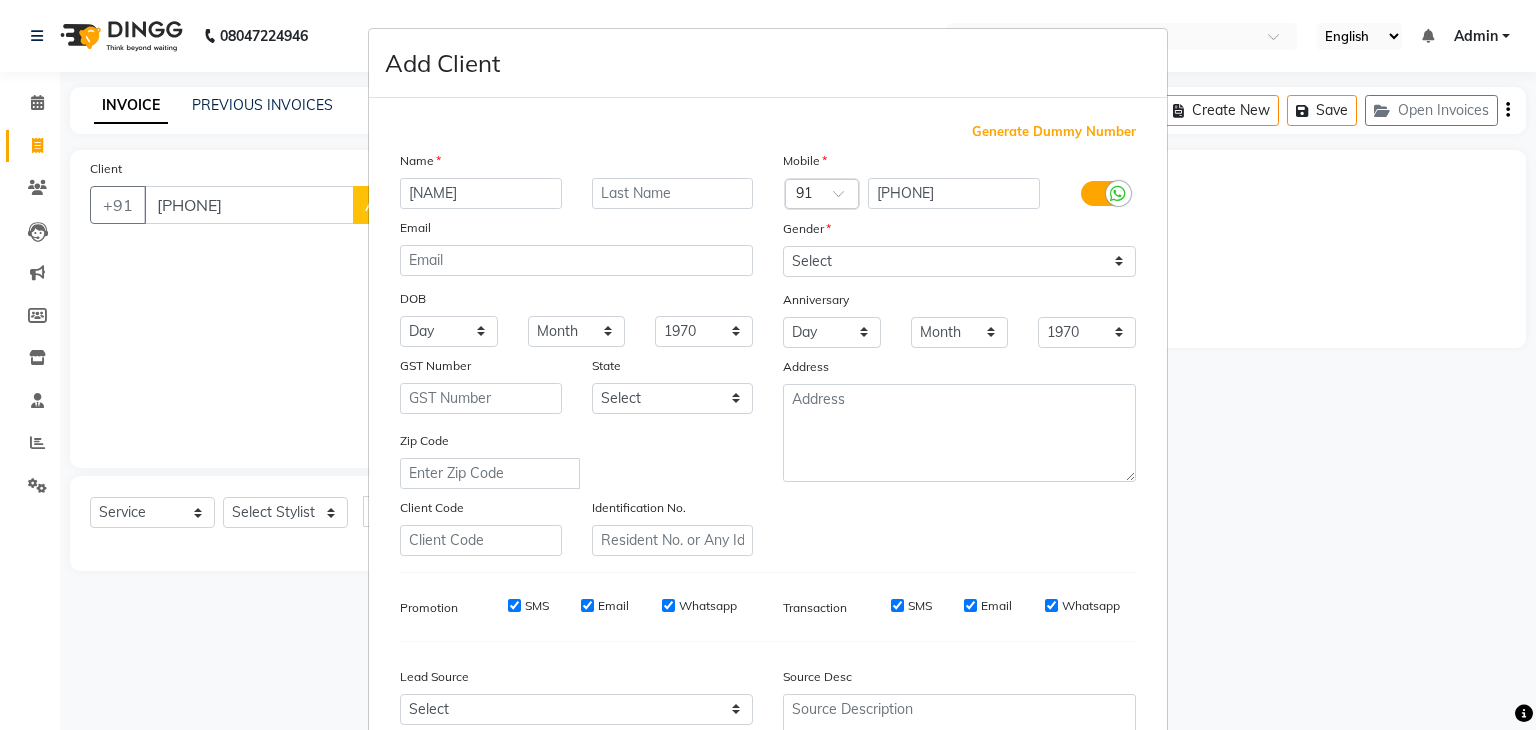 type on "[NAME]" 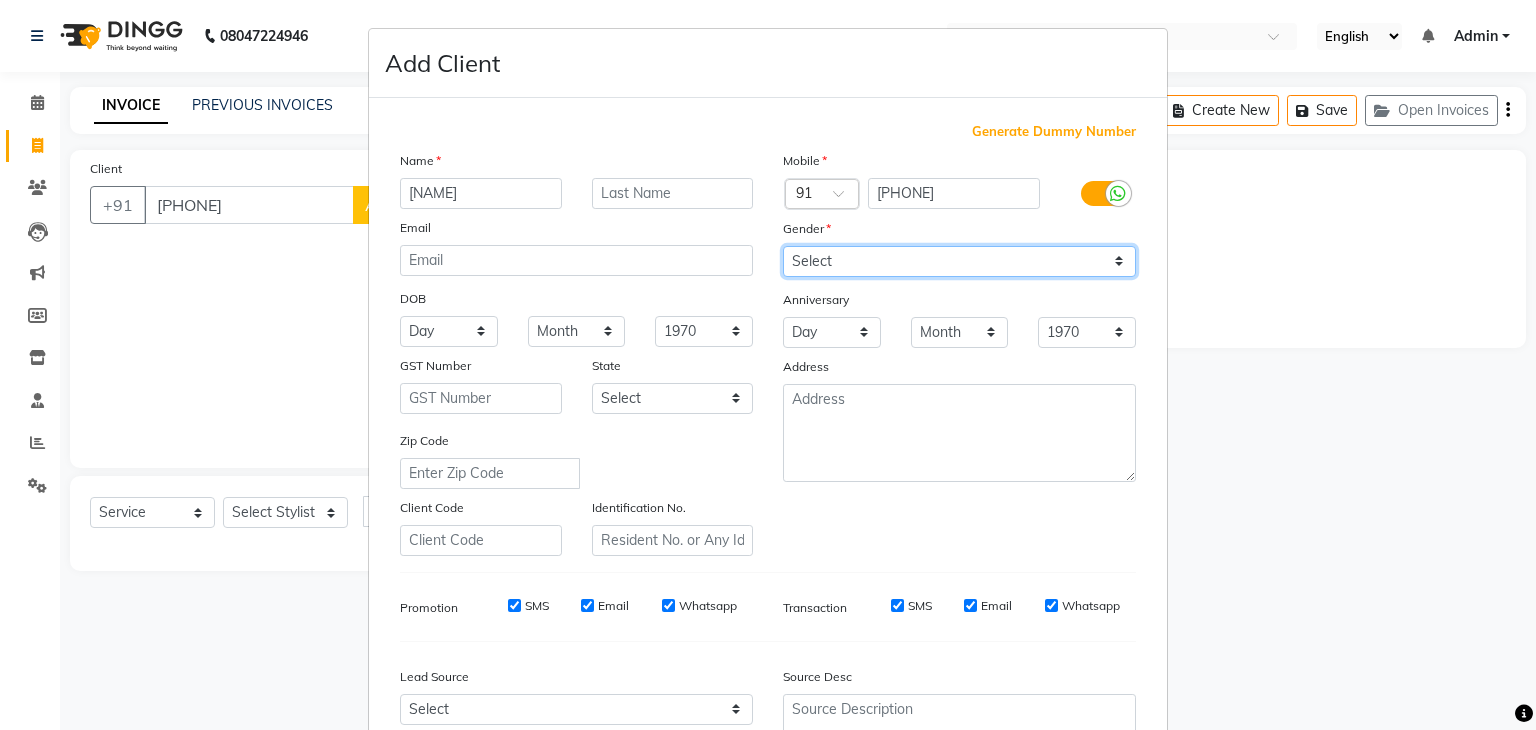 click on "Select Male Female Other Prefer Not To Say" at bounding box center [959, 261] 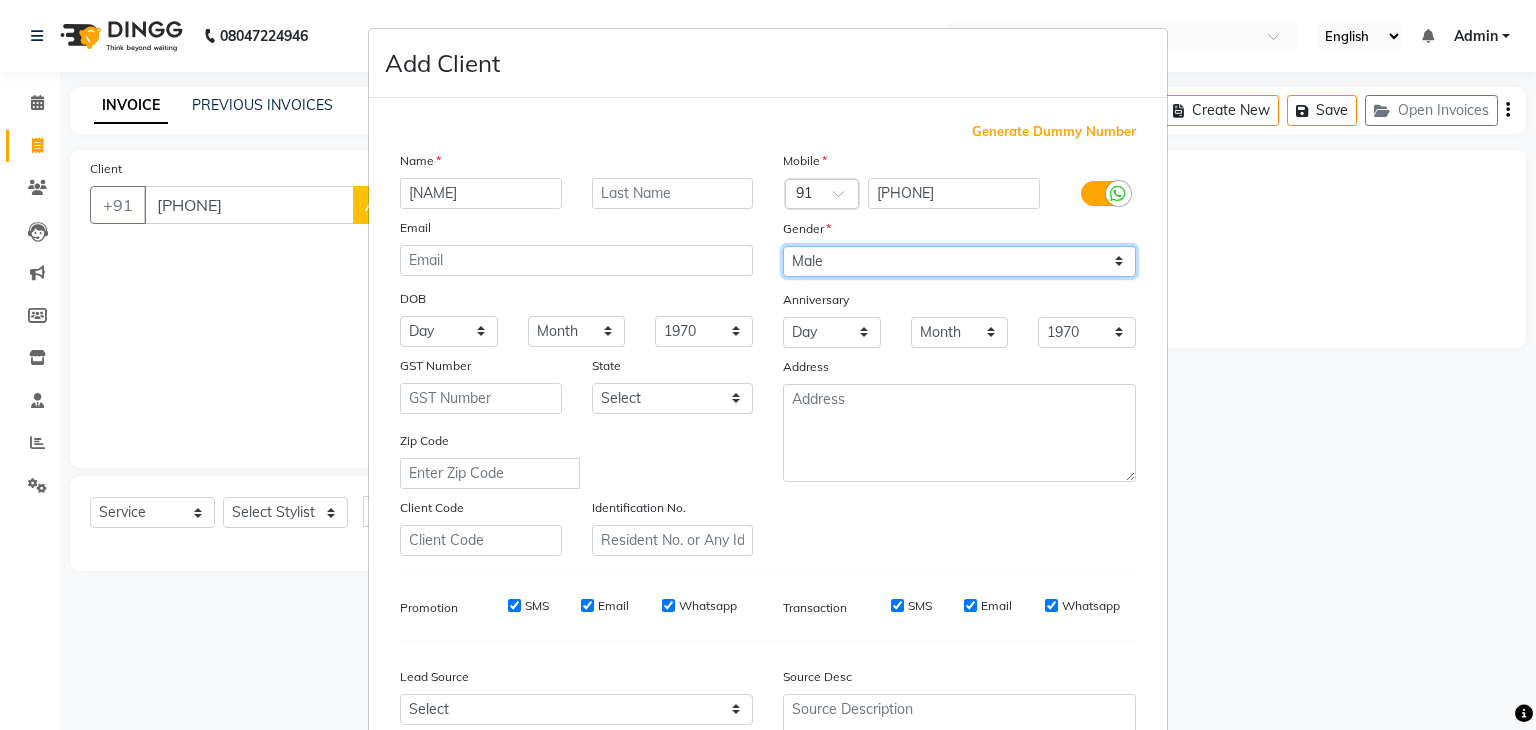 click on "Select Male Female Other Prefer Not To Say" at bounding box center [959, 261] 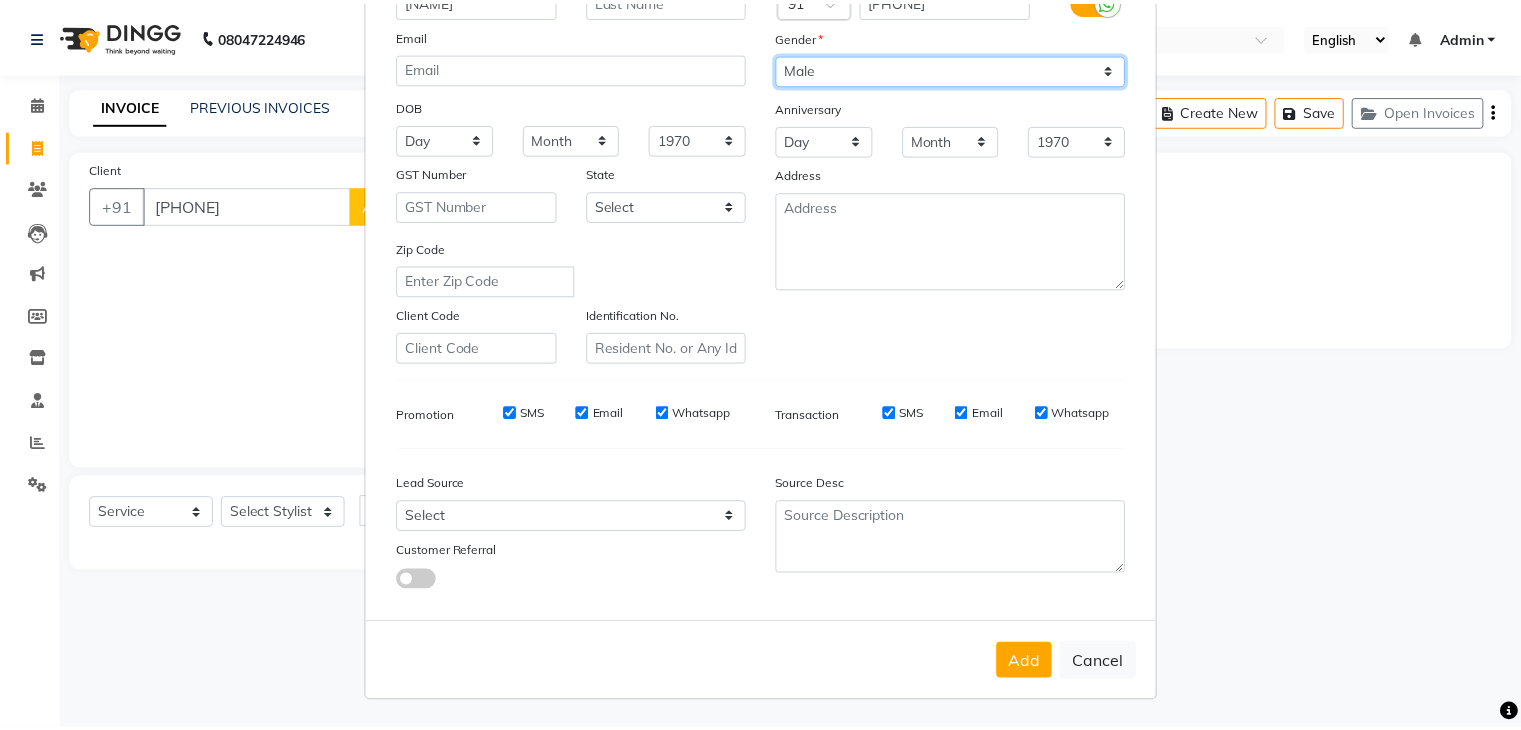 scroll, scrollTop: 203, scrollLeft: 0, axis: vertical 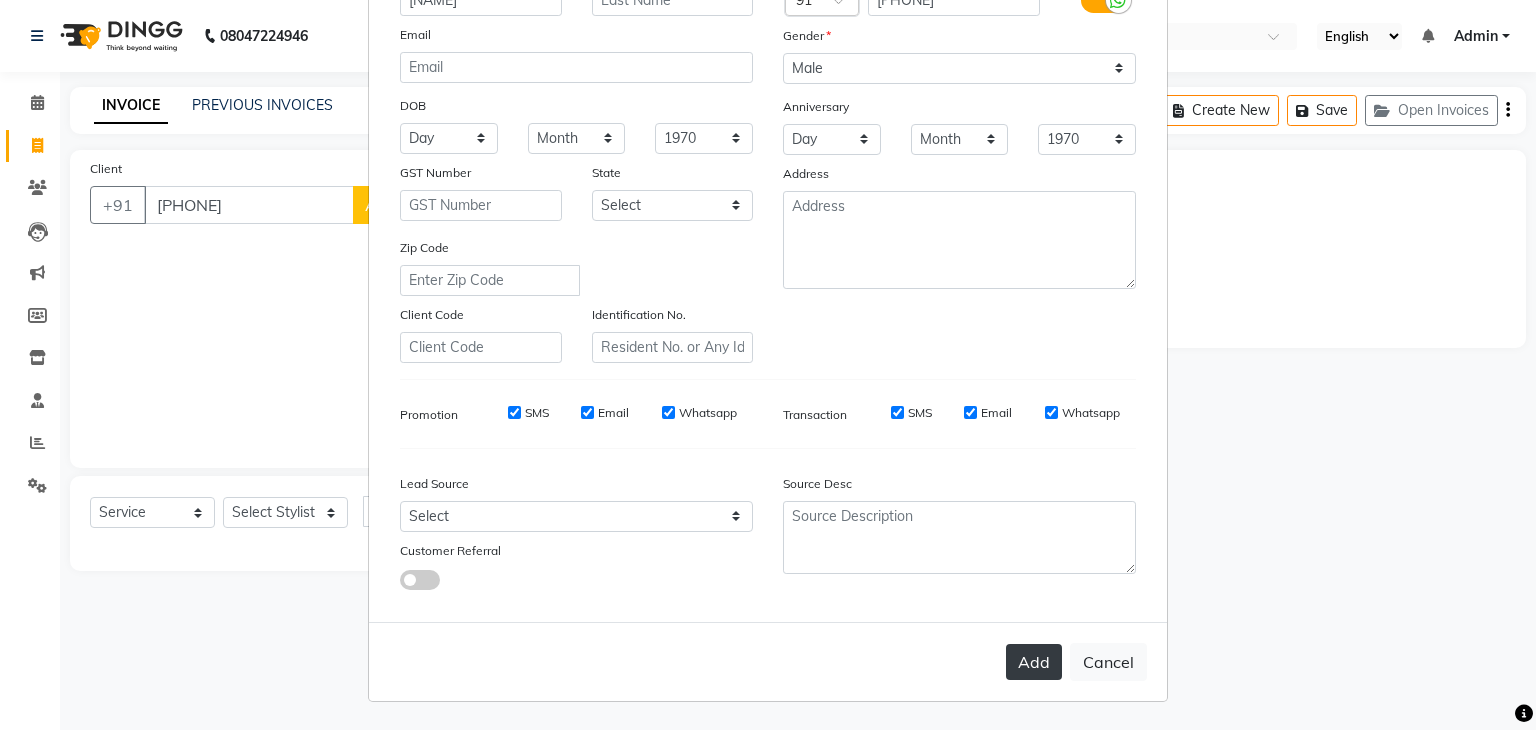 click on "Add" at bounding box center [1034, 662] 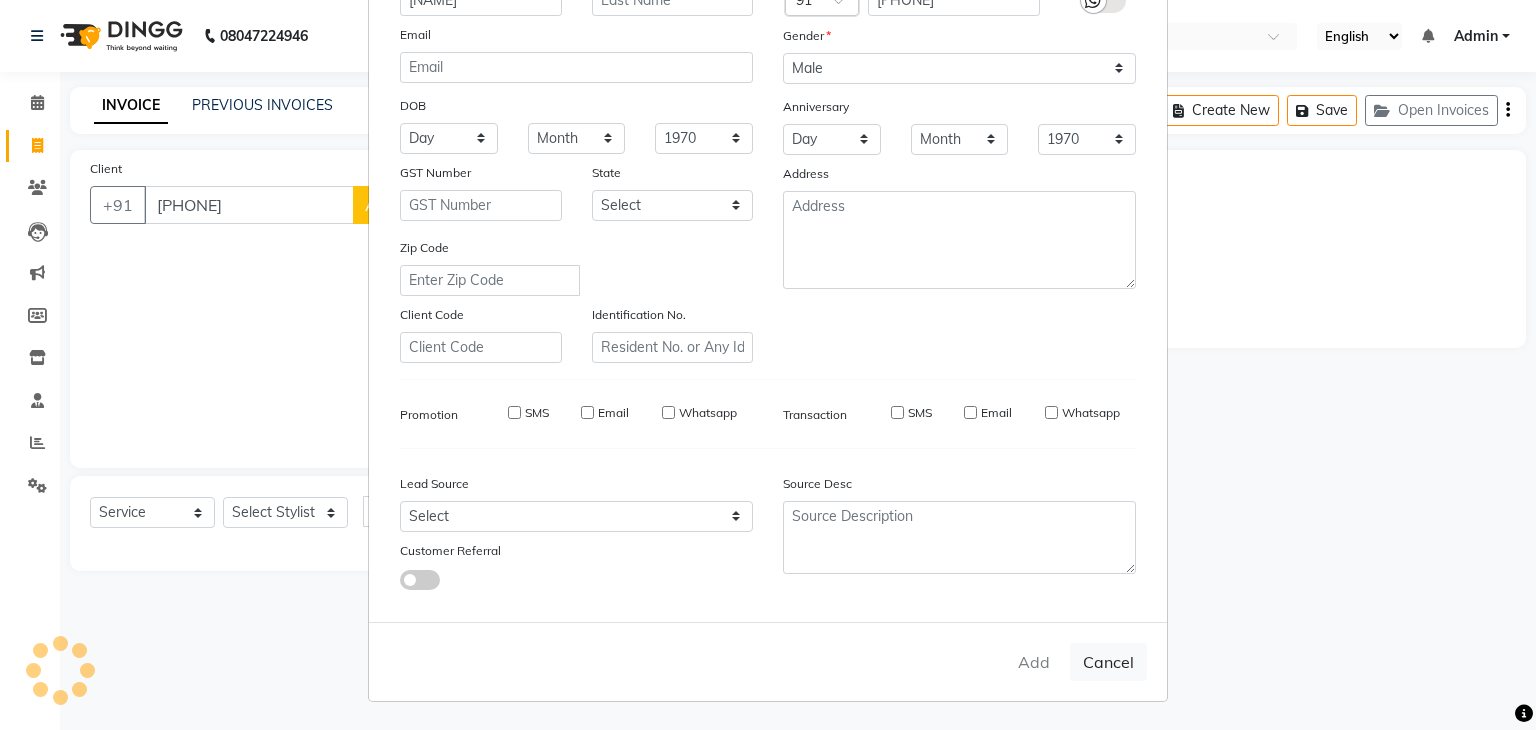 type 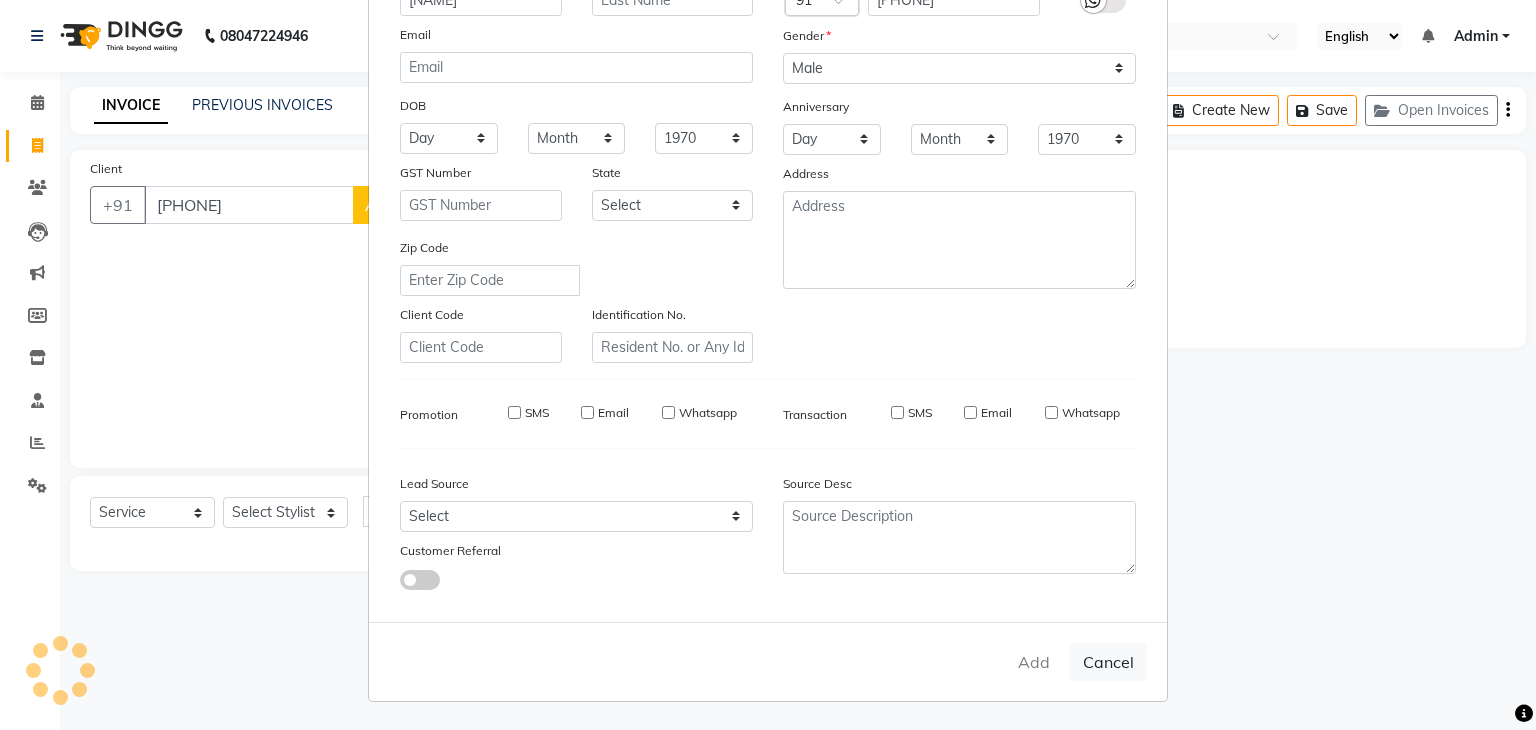 select 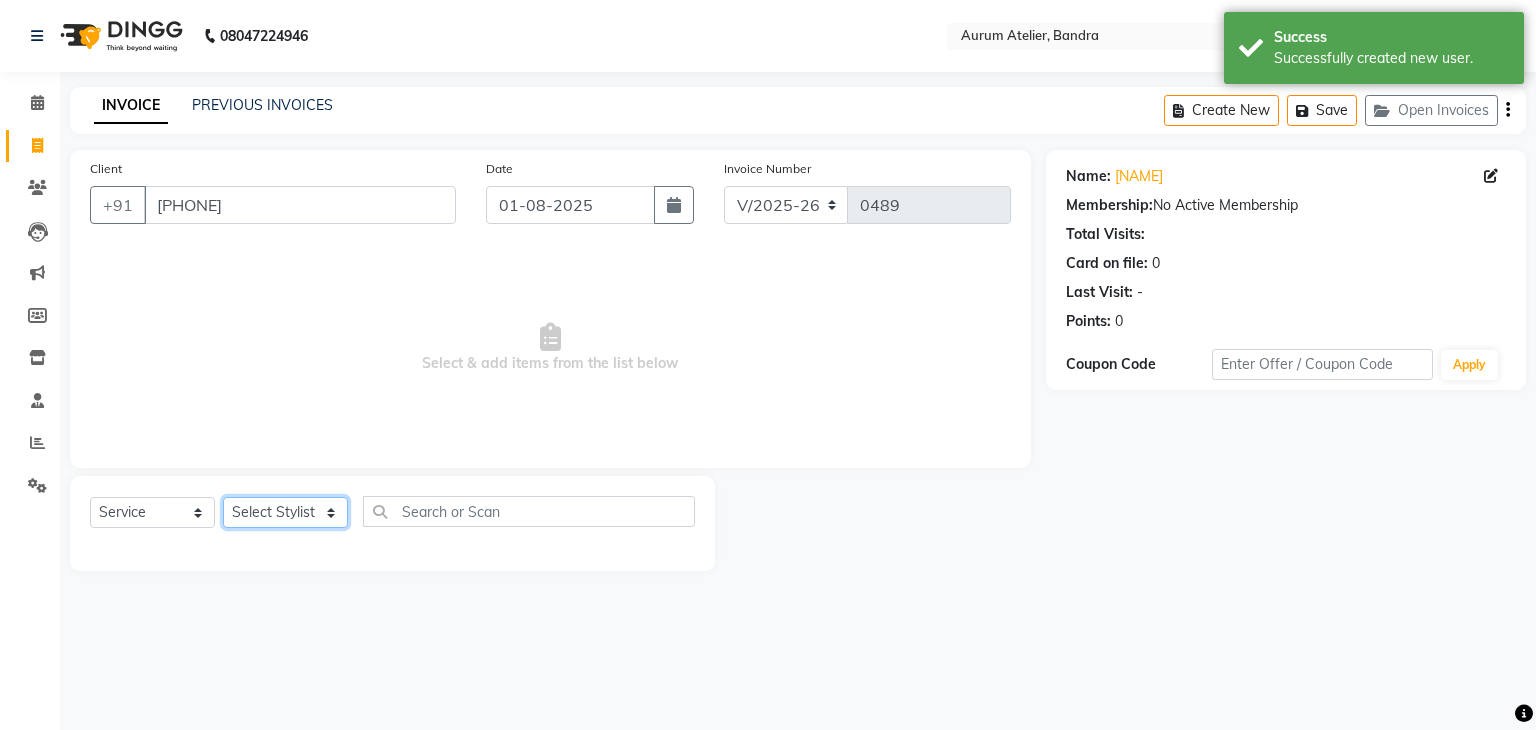 click on "Select Stylist [NAME] [NAME] [NAME] [NAME] [NAME] [NAME] [NAME] [NAME] [NAME]" 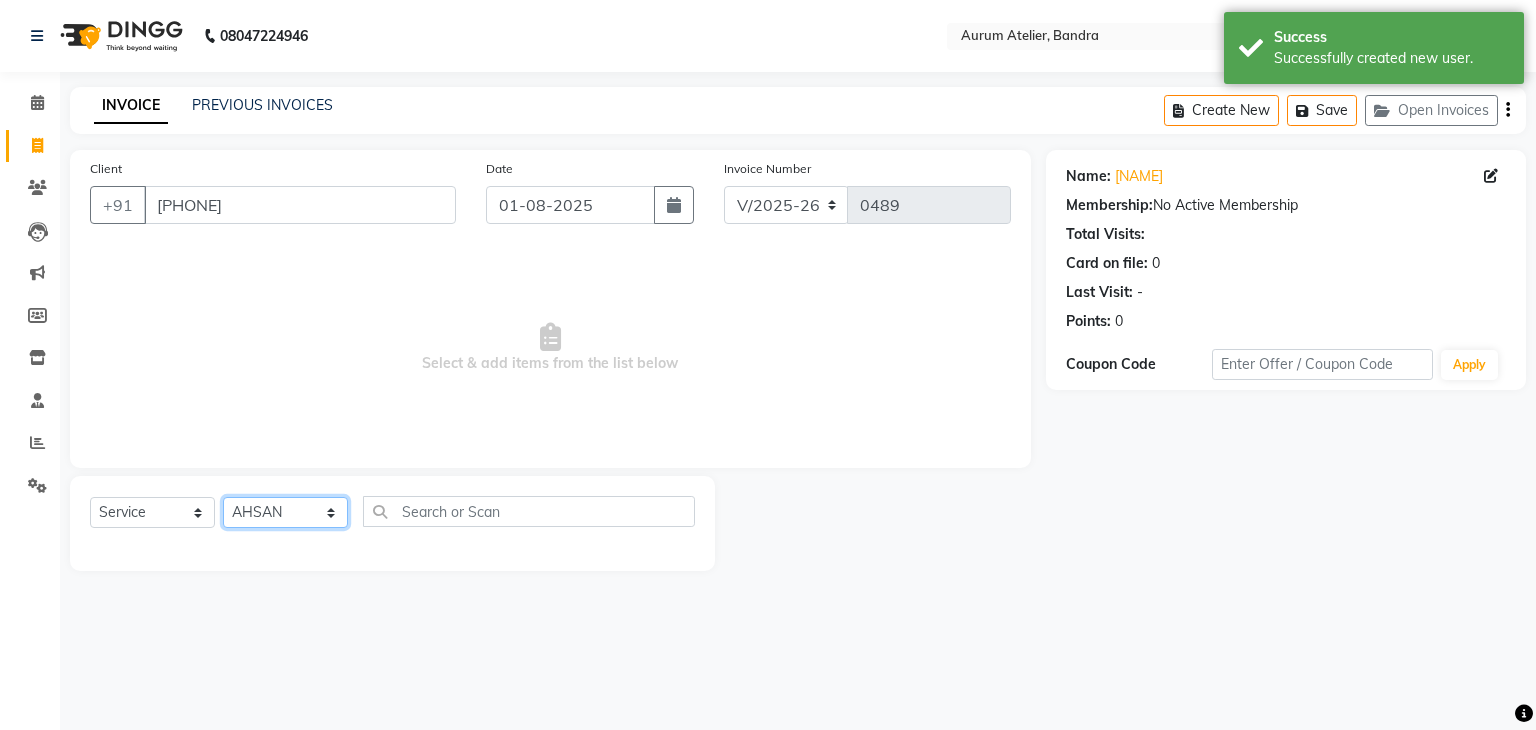 click on "Select Stylist [NAME] [NAME] [NAME] [NAME] [NAME] [NAME] [NAME] [NAME] [NAME]" 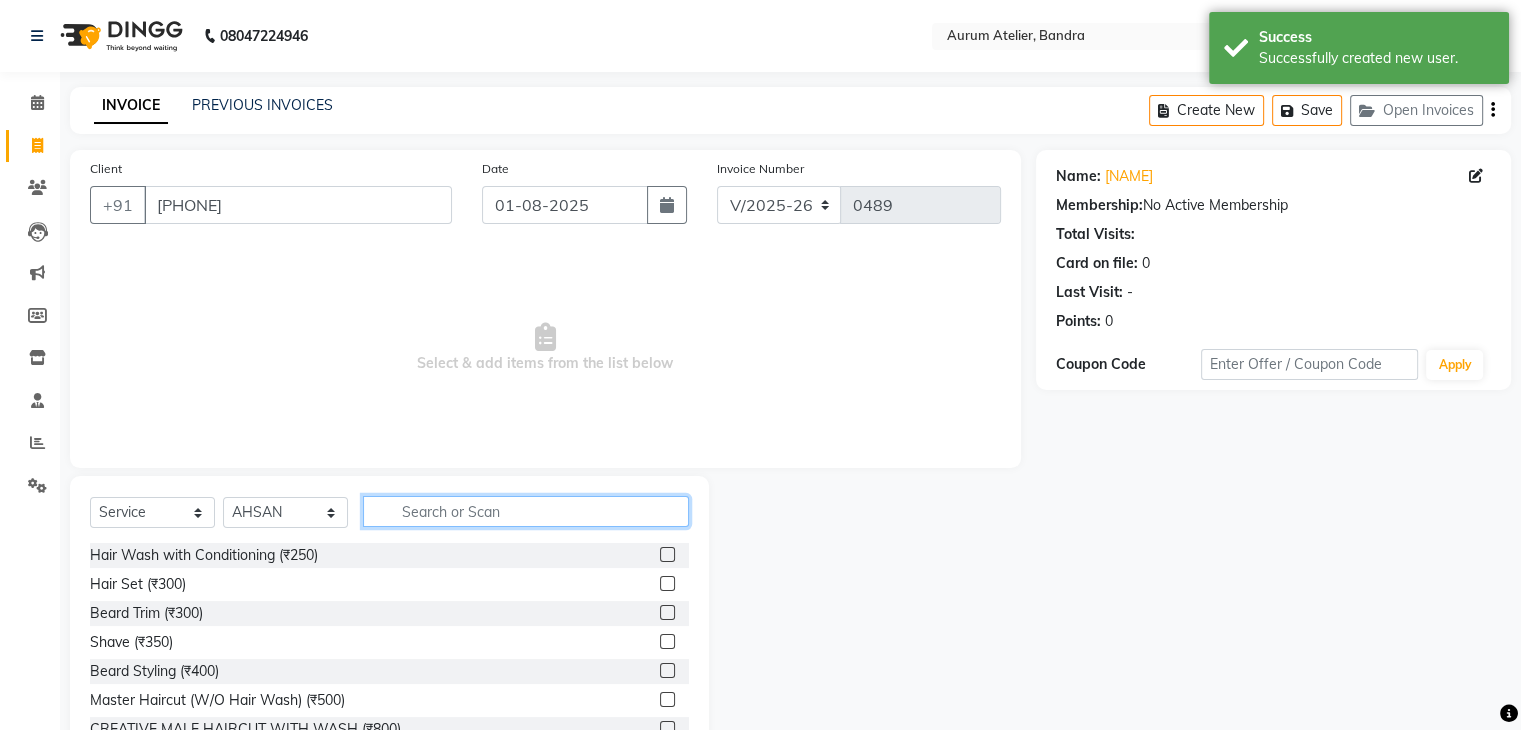 click 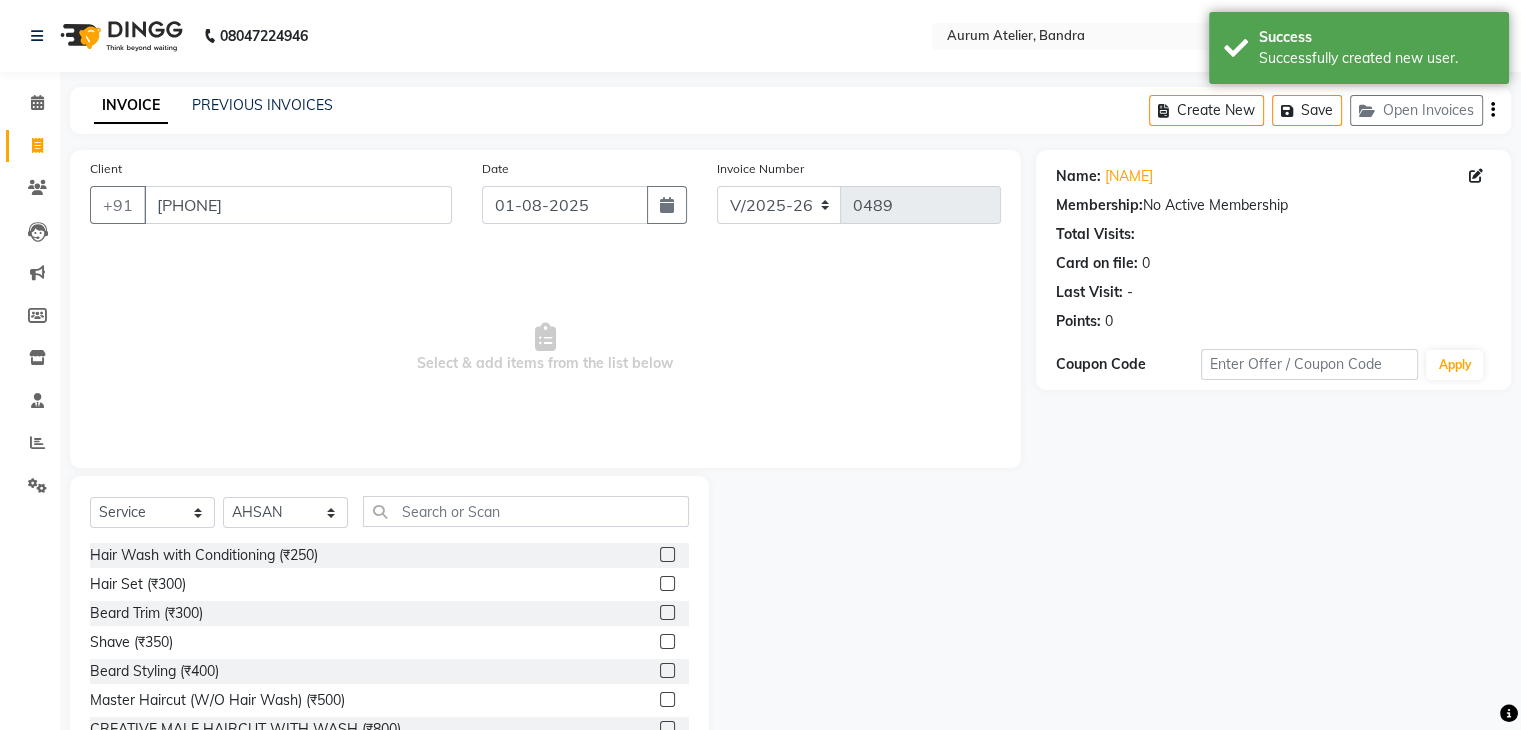 click 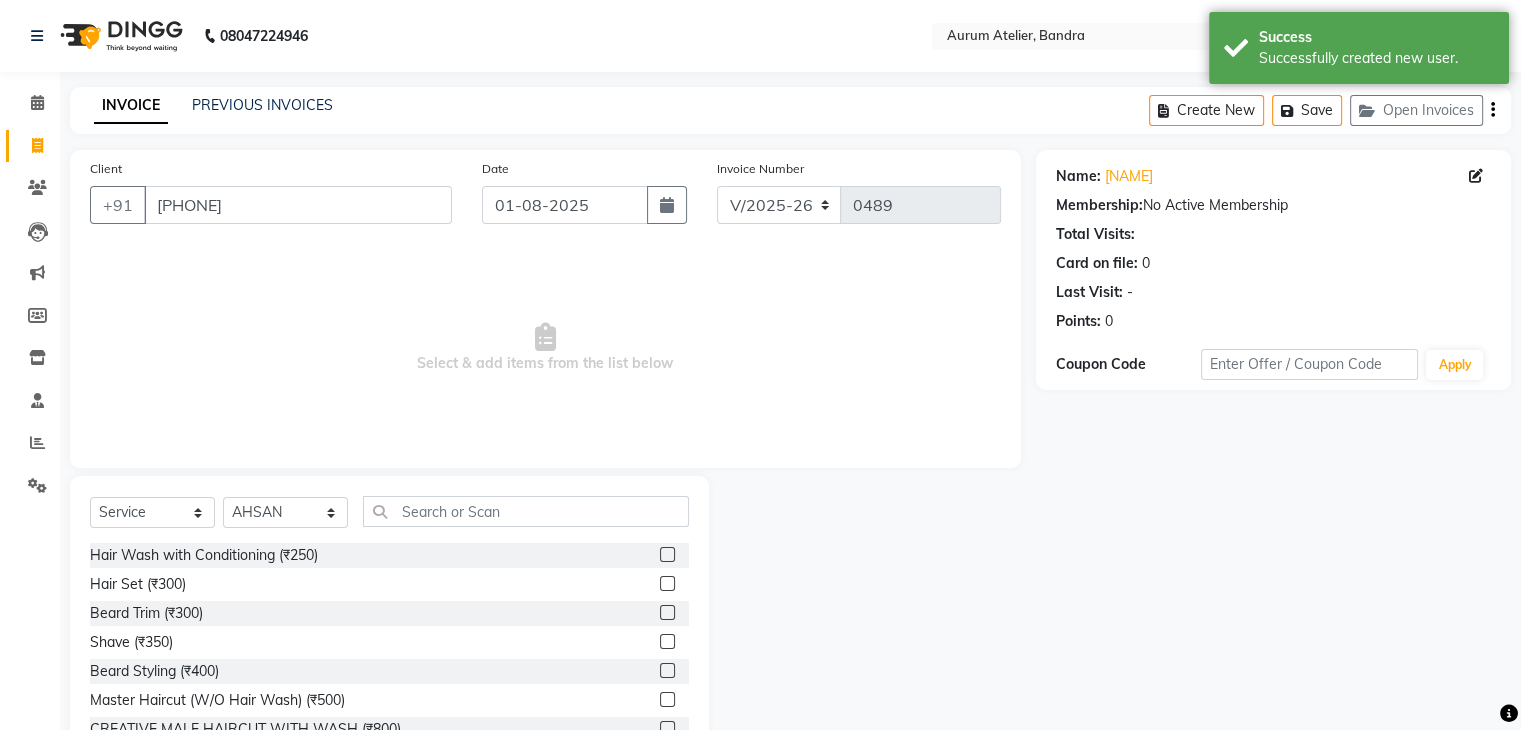 click at bounding box center (666, 613) 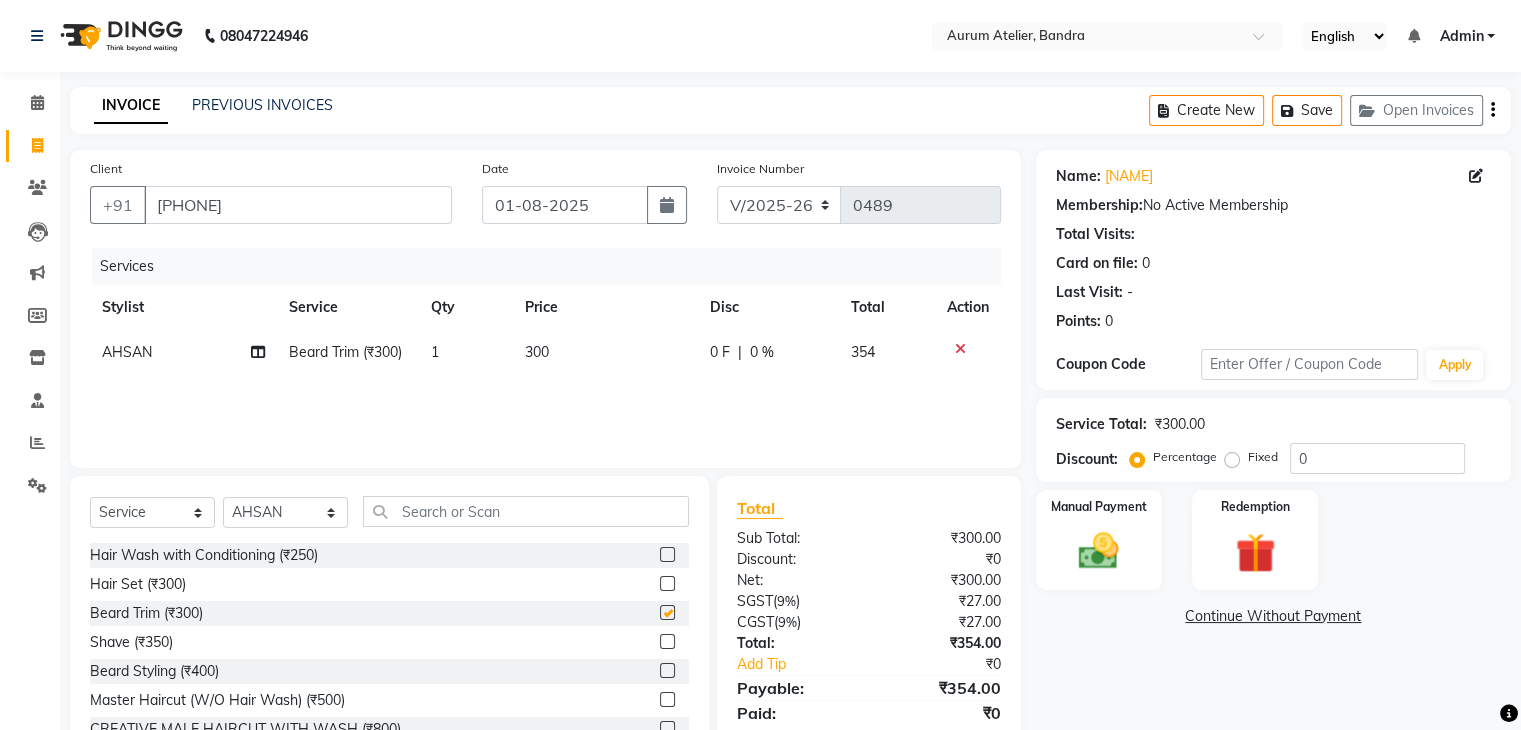 checkbox on "false" 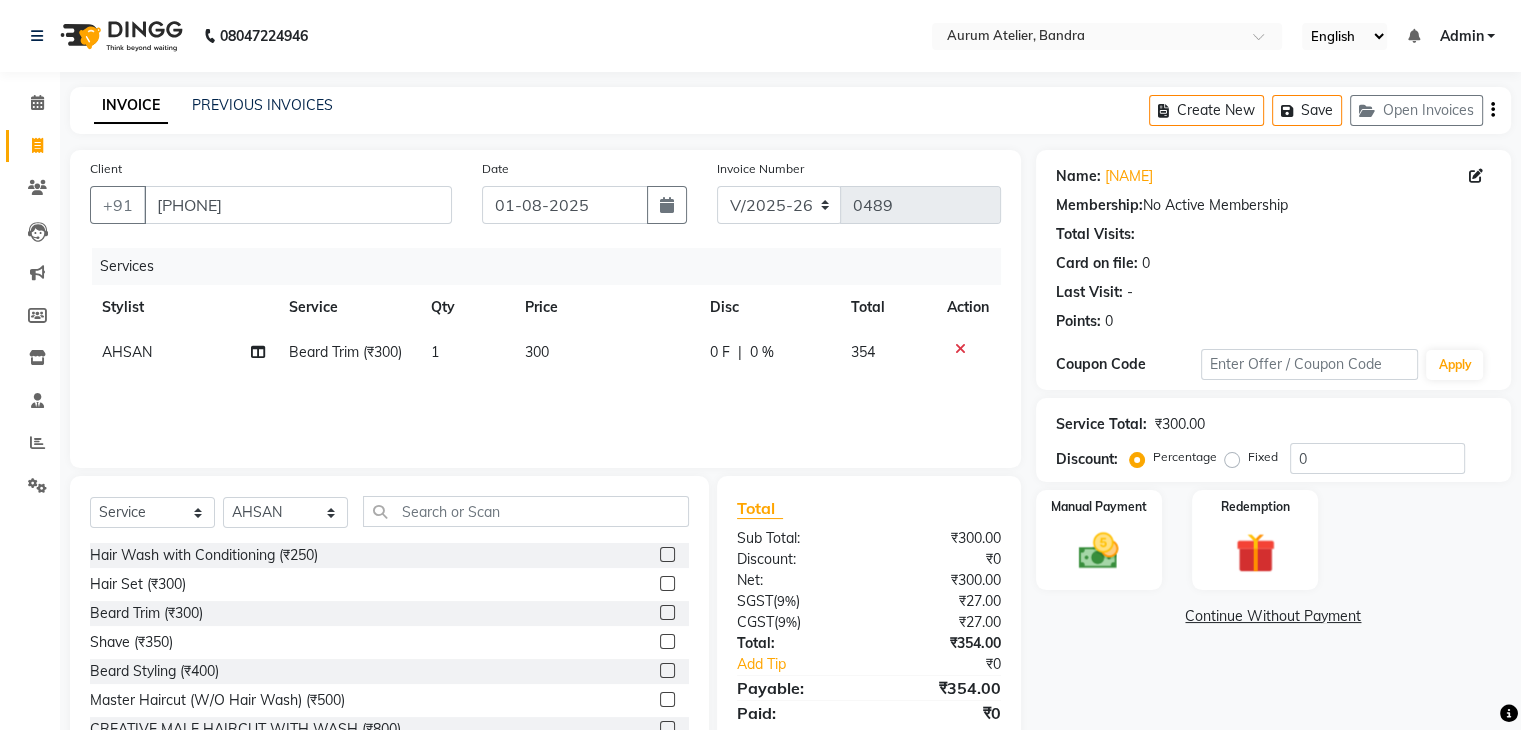 click on "0 F | 0 %" 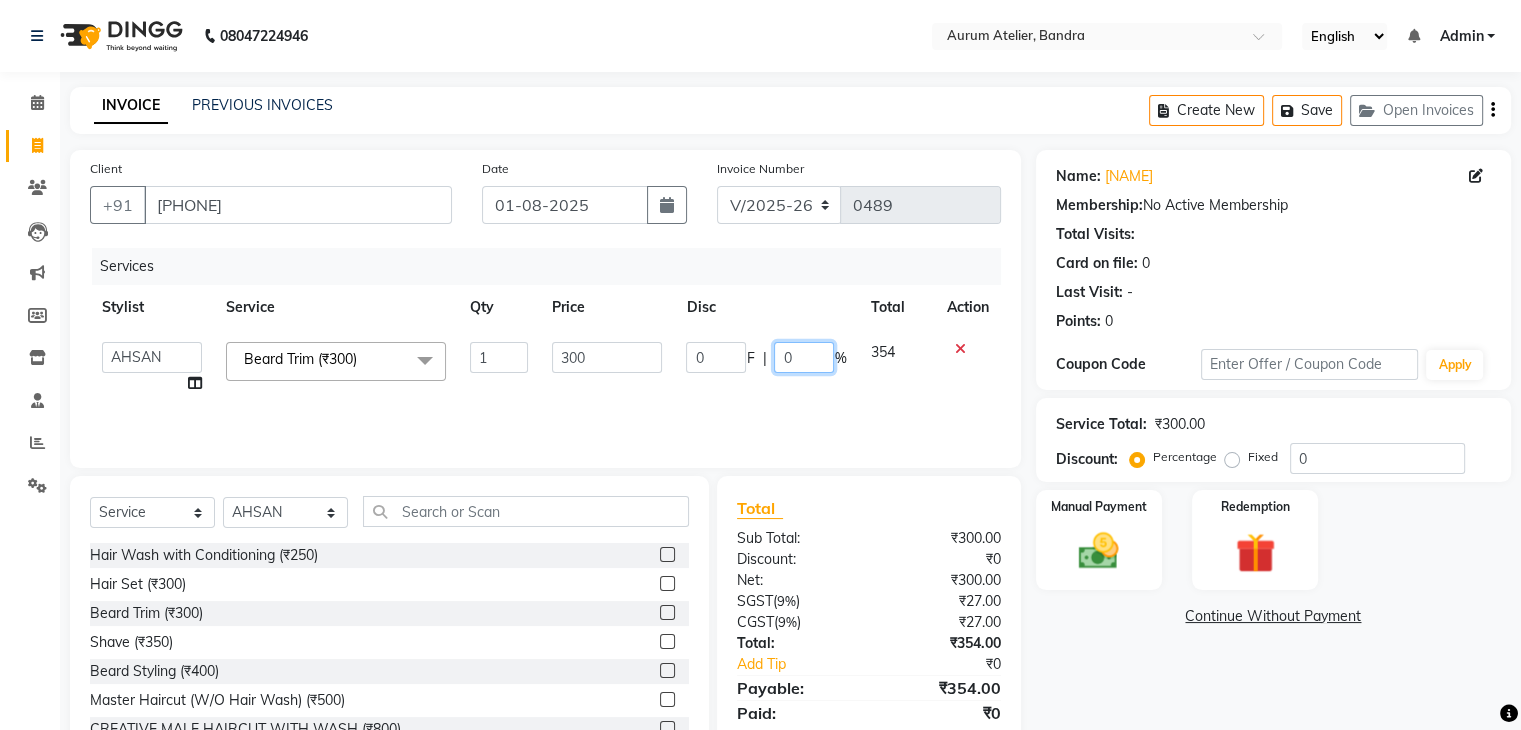 click on "0" 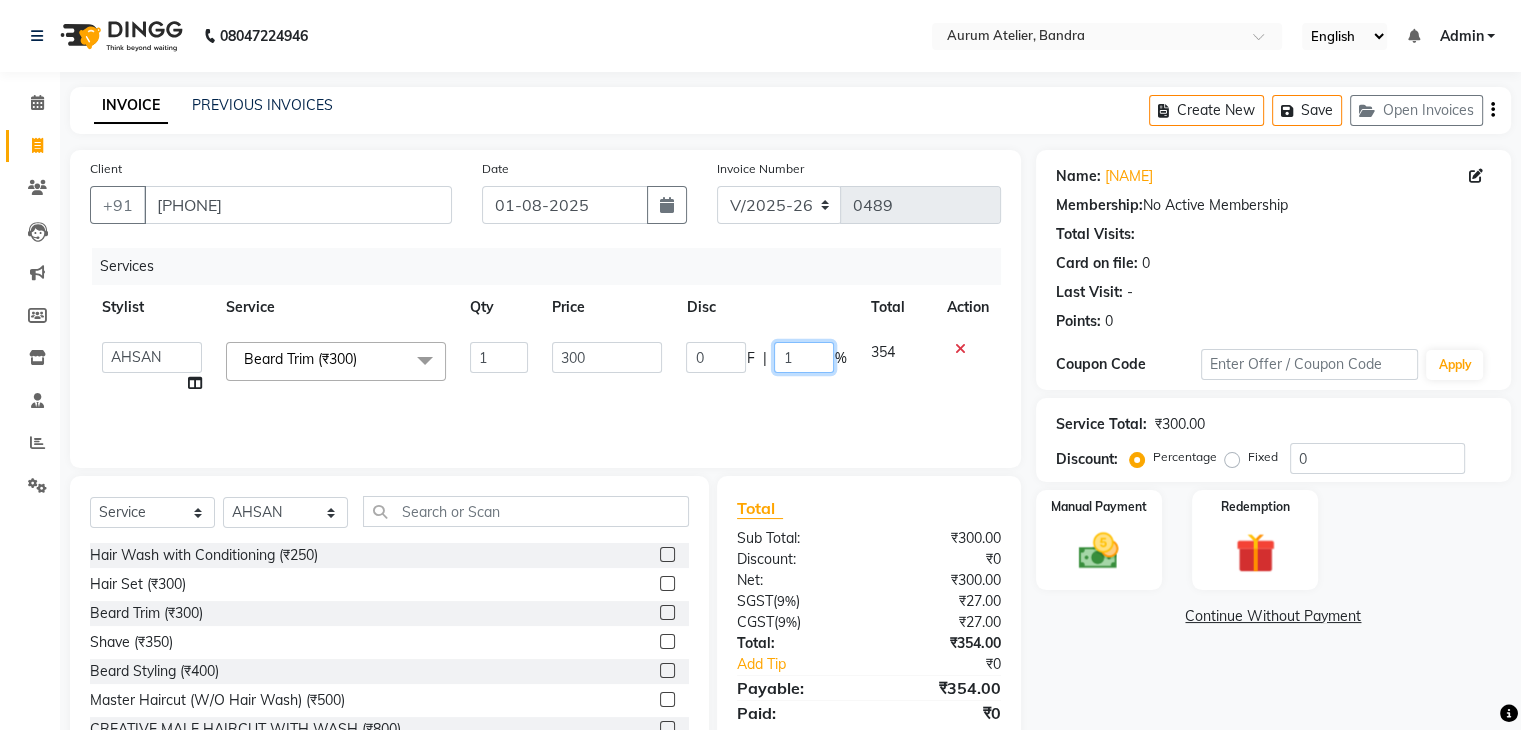 type on "10" 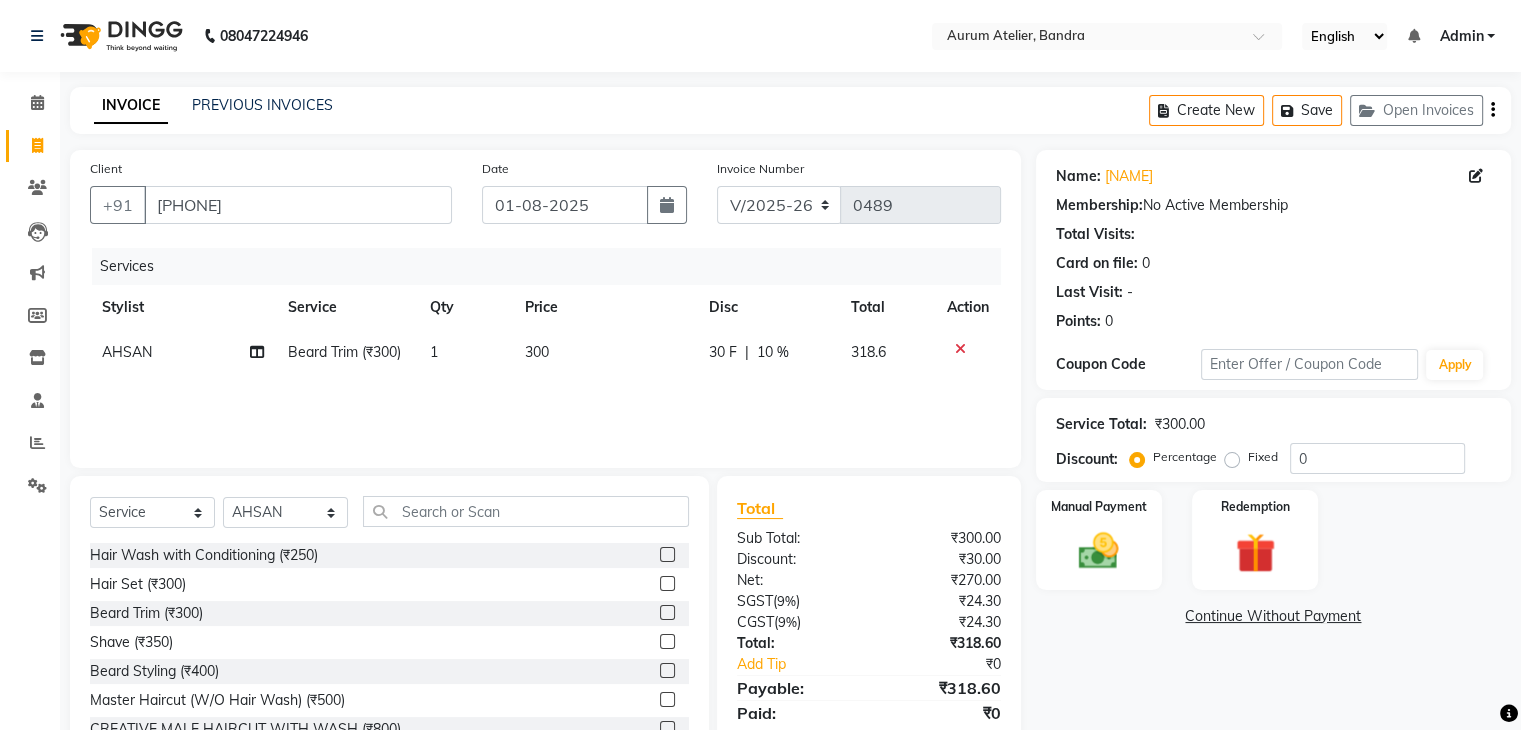 click on "Services Stylist Service Qty Price Disc Total Action [NAME] Beard Trim (₹300) 1 300 30 F | 10 % 318.6" 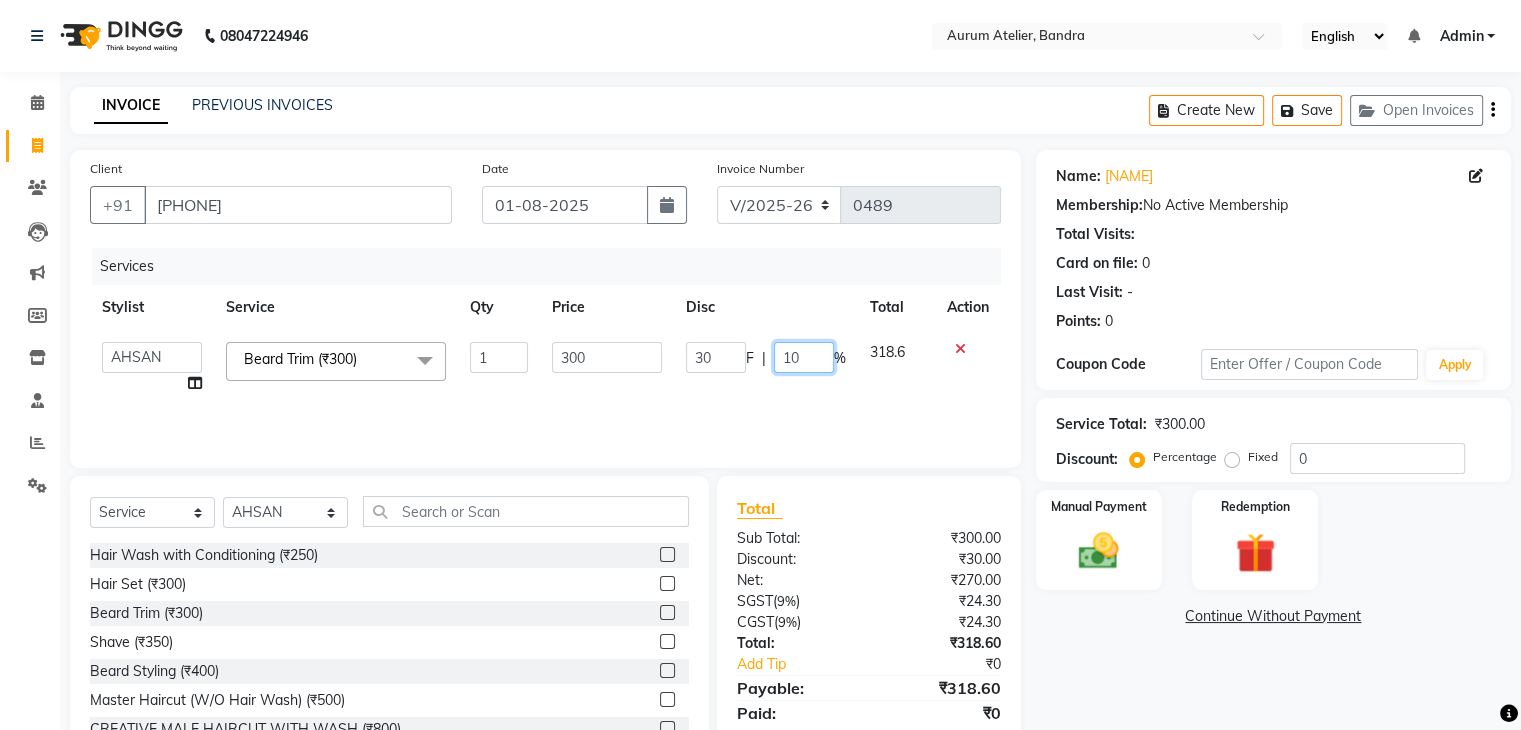 click on "10" 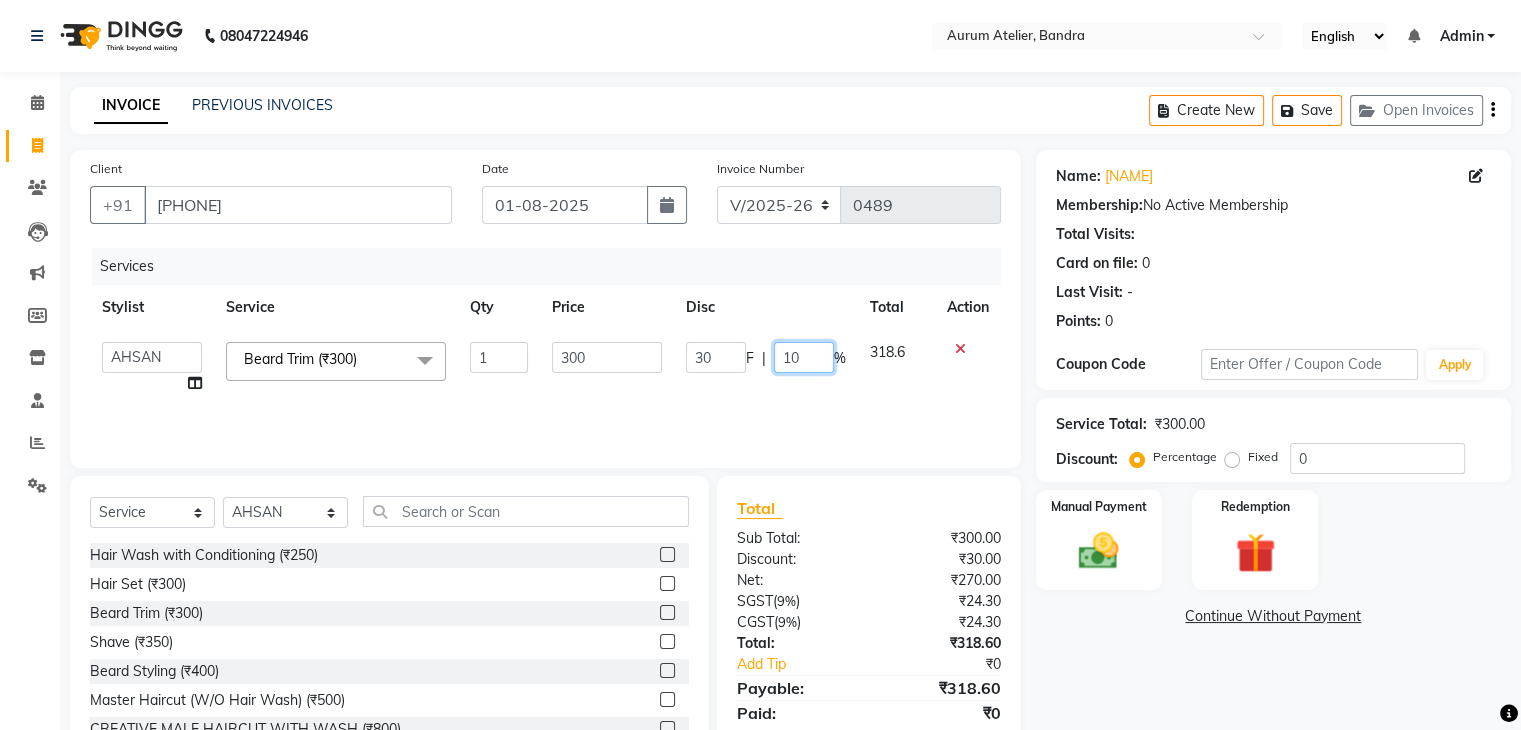 type on "1" 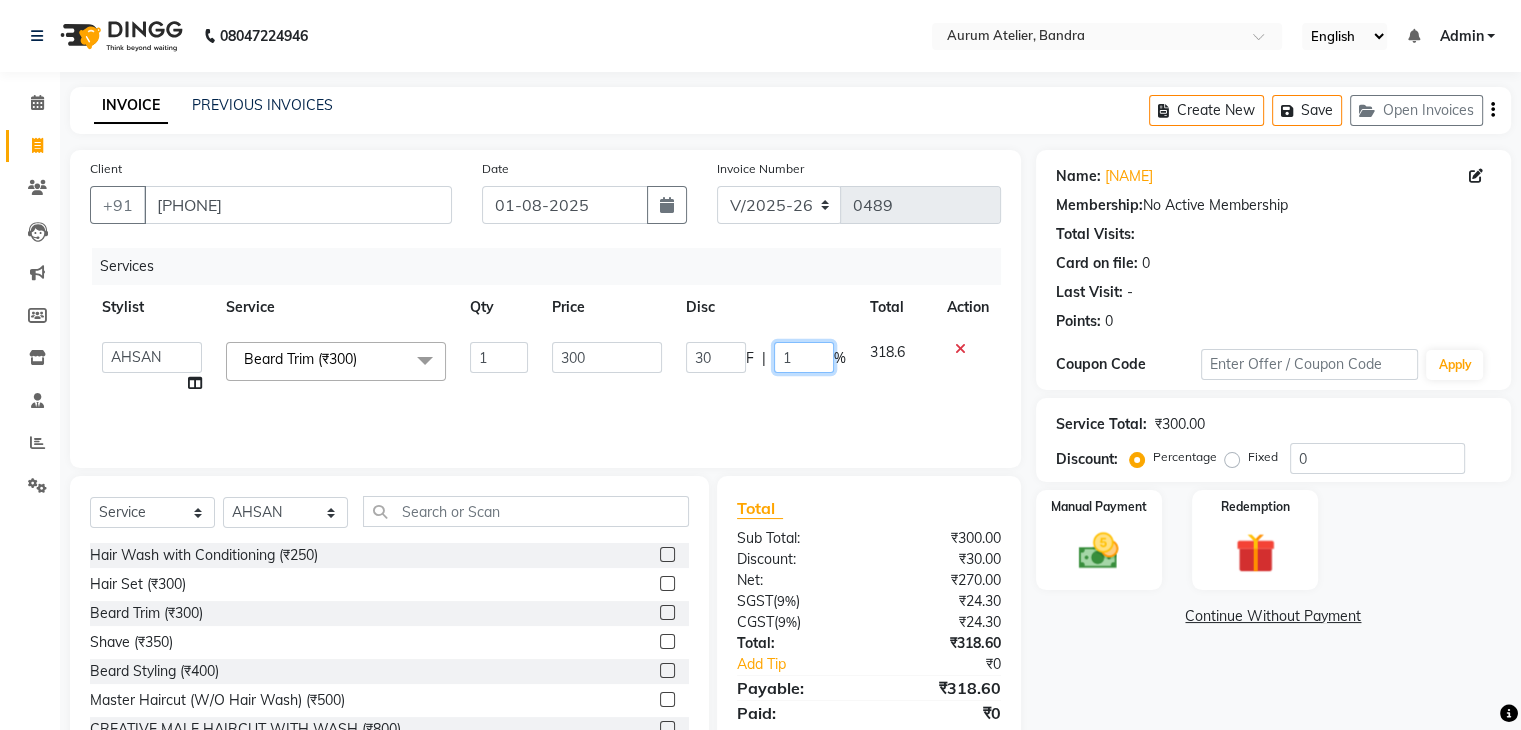 type 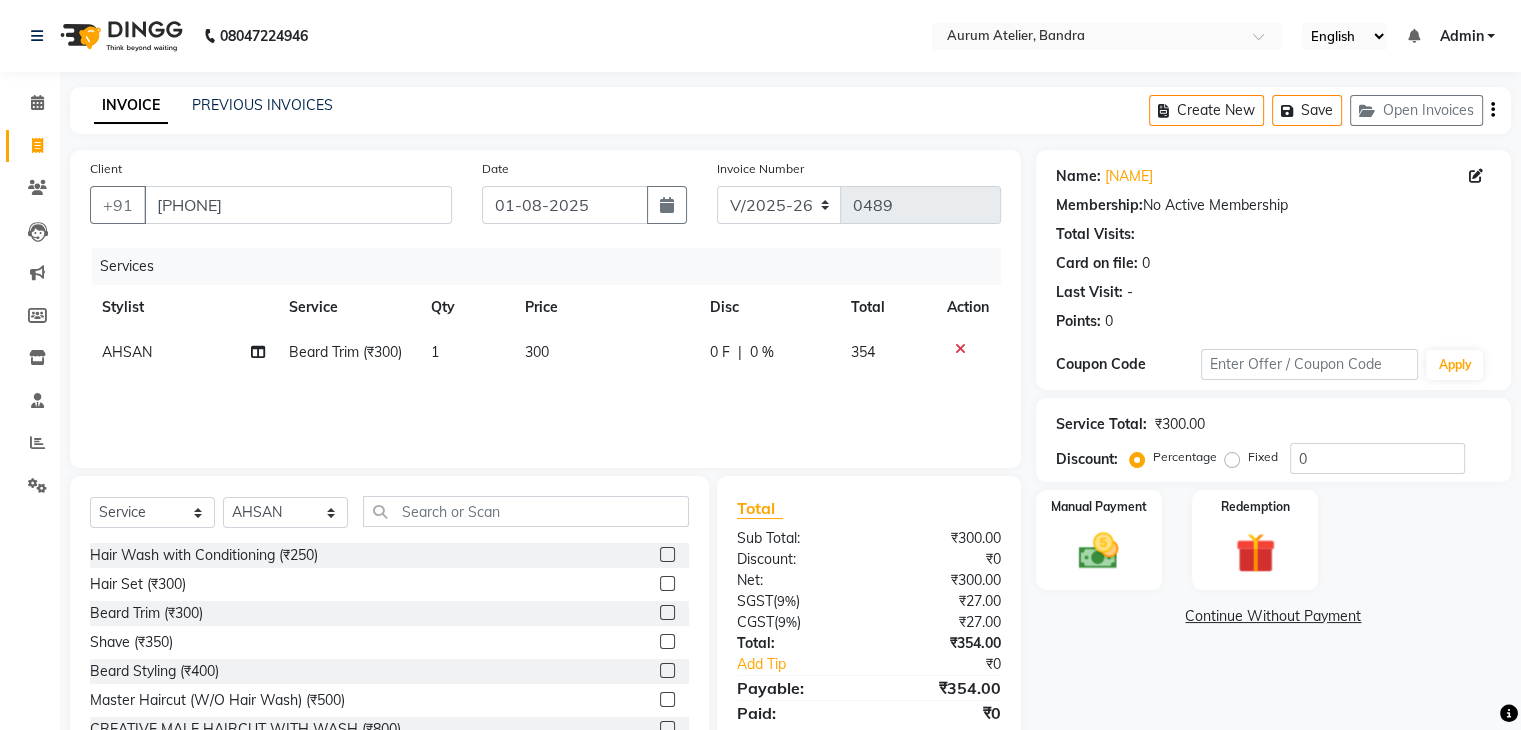 click on "Services Stylist Service Qty Price Disc Total Action [NAME] Beard Trim (₹300) 1 300 0 F | 0 % 354" 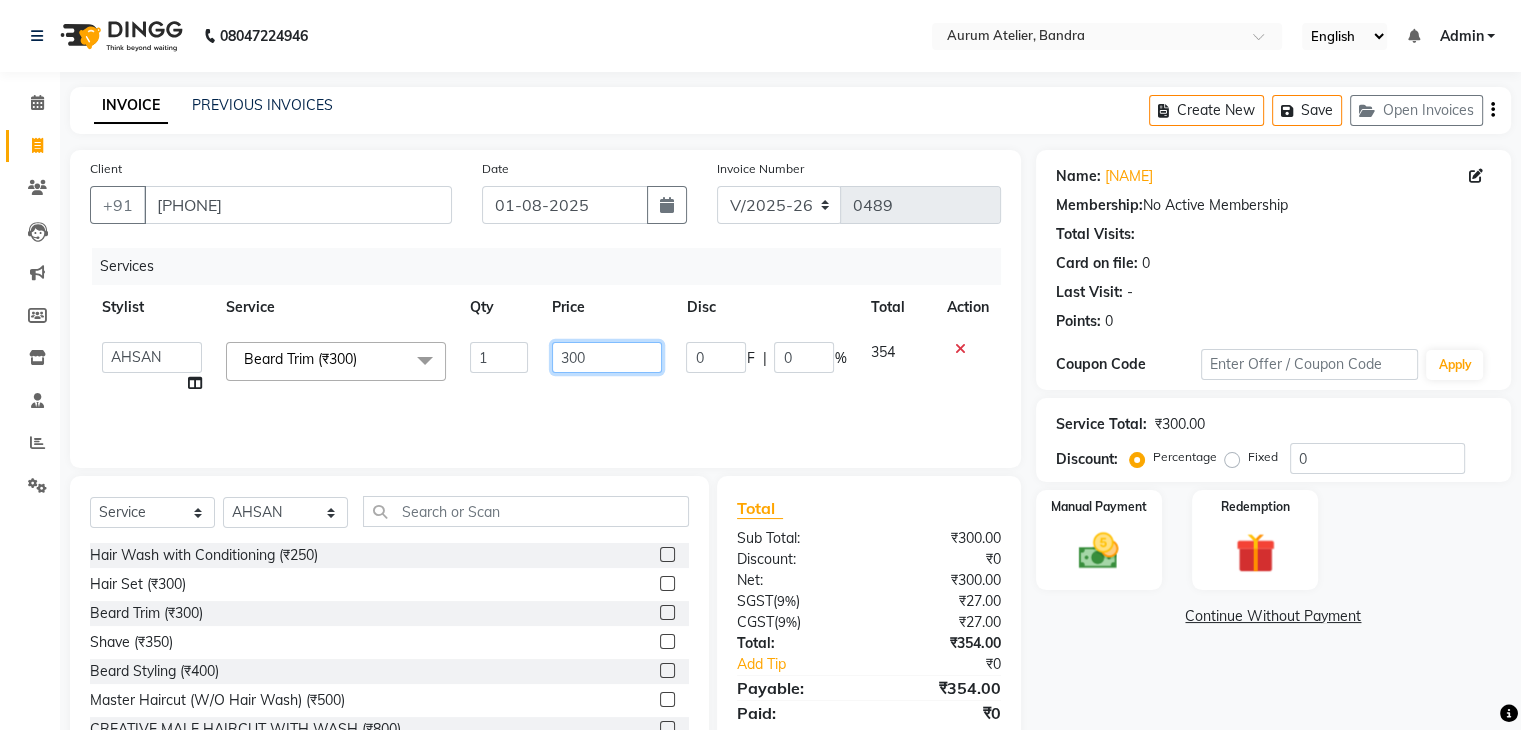 click on "300" 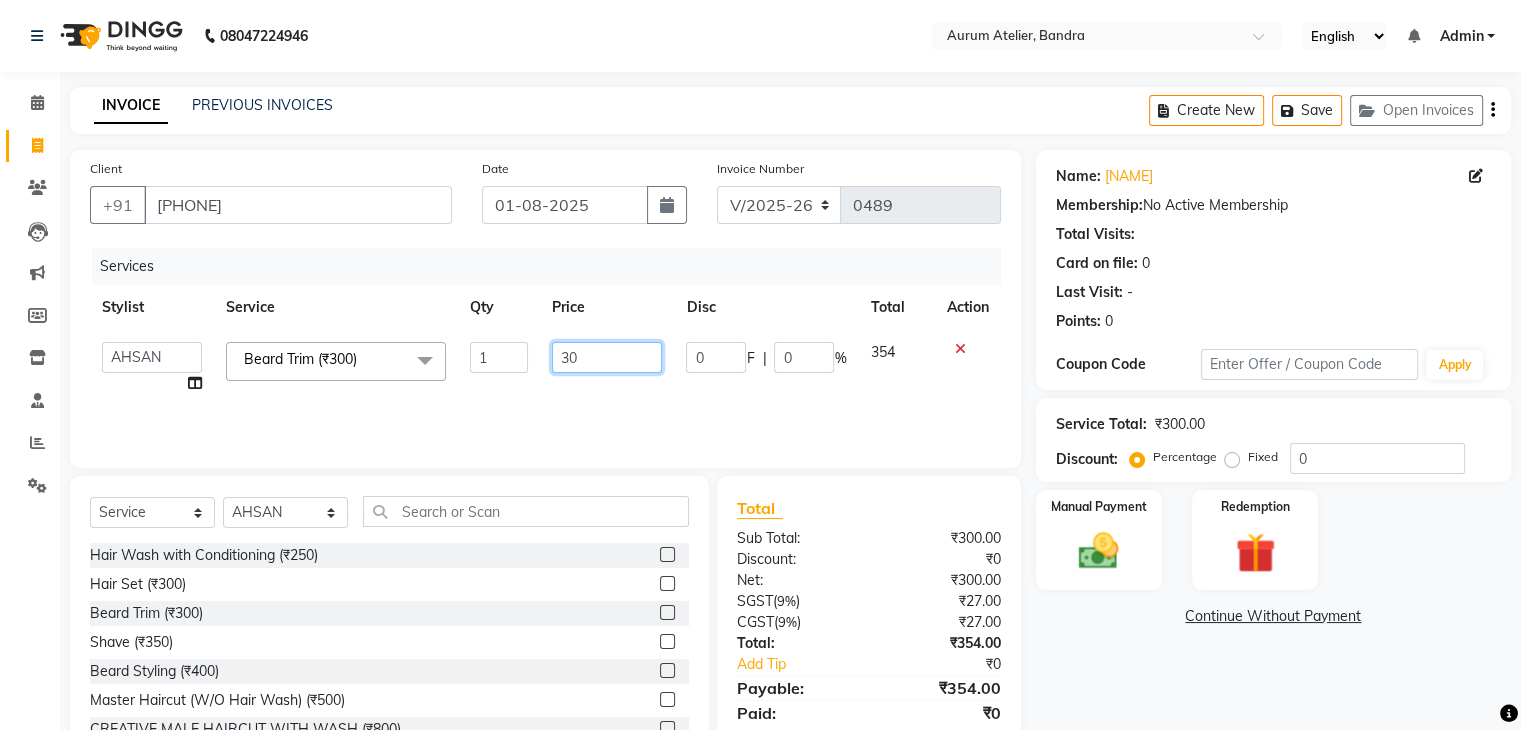type on "3" 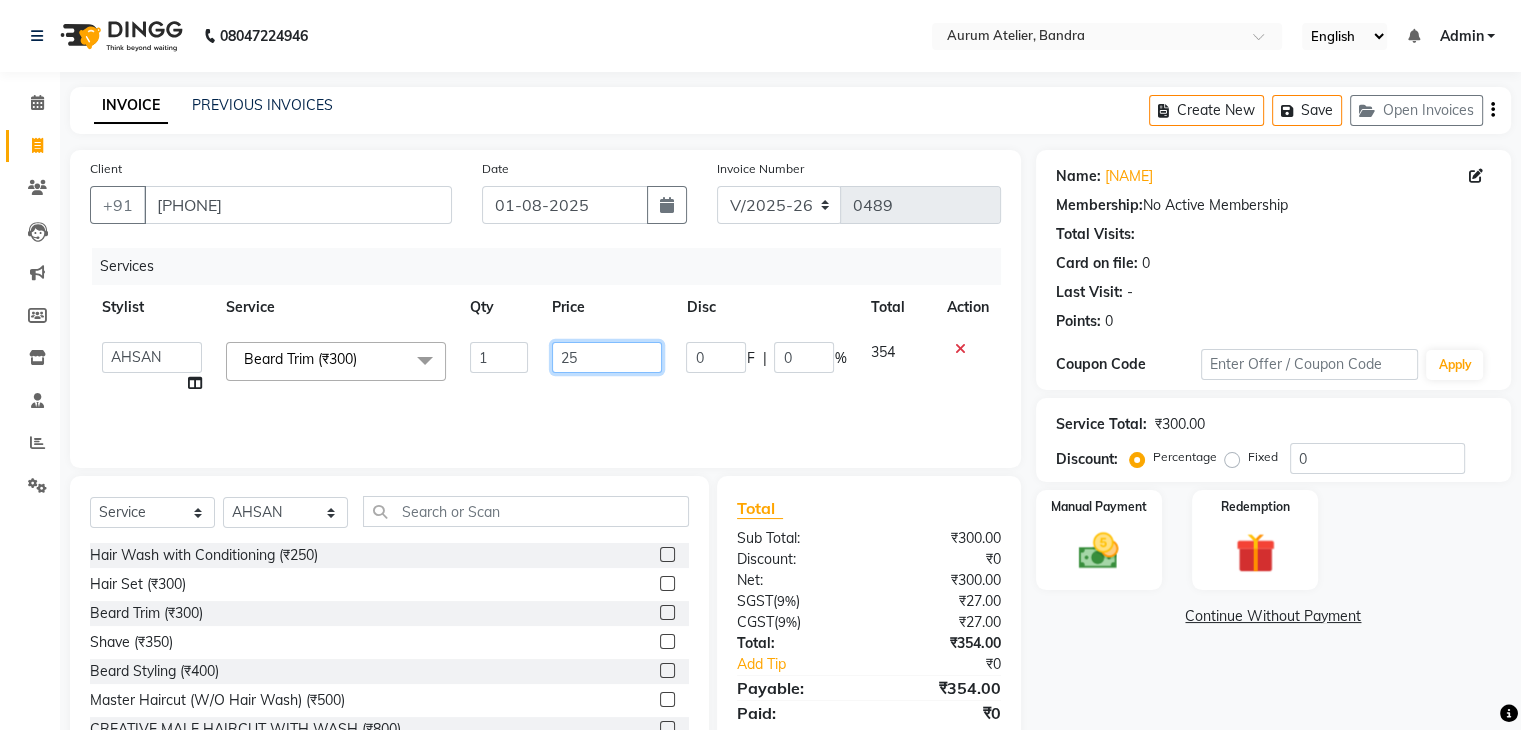 type on "254" 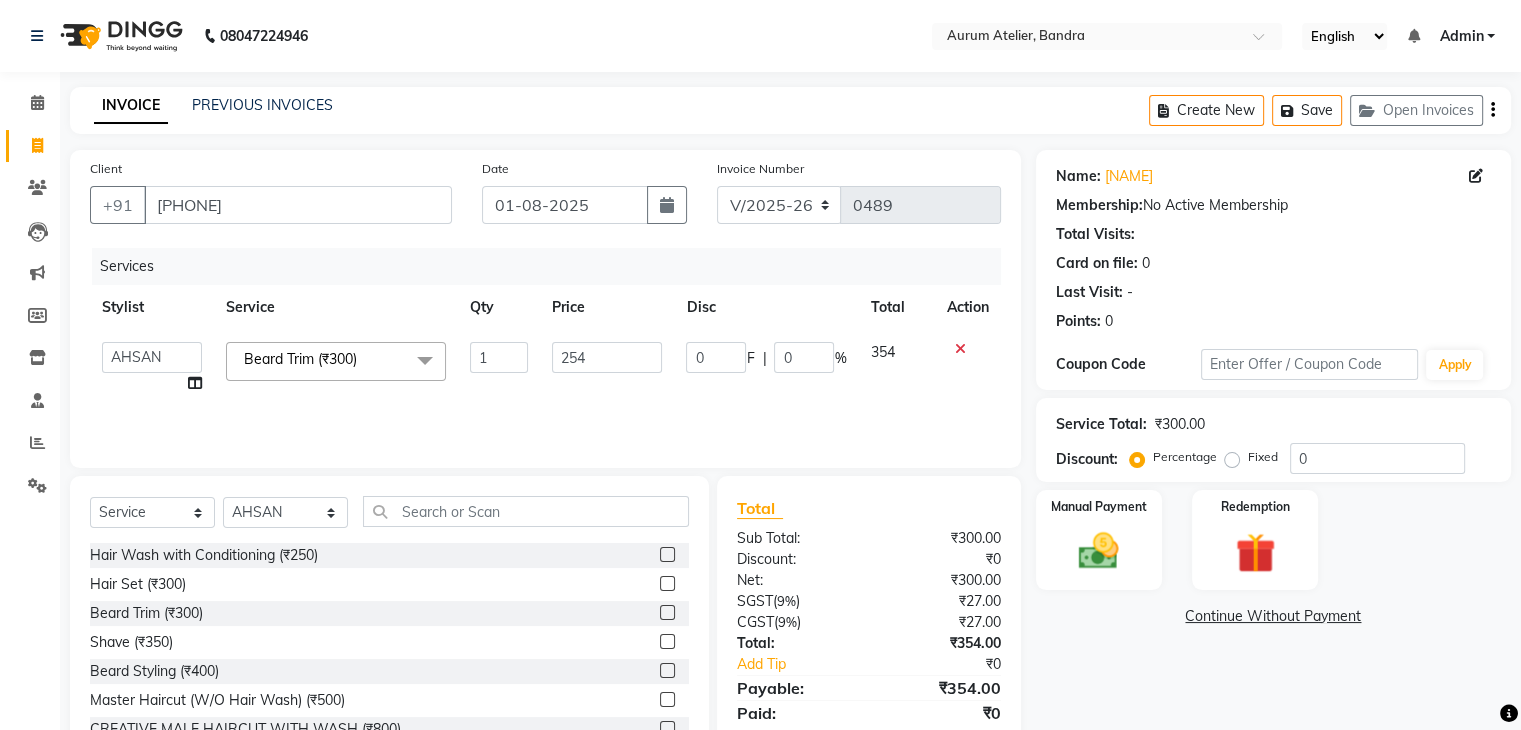 click on "Services Stylist Service Qty Price Disc Total Action [NAME] Beard Trim (₹300)  x Hair Wash with Conditioning (₹250) Hair Set (₹300) Beard Trim (₹300) Shave (₹350) Beard Styling (₹400) Master Haircut (W/O Hair Wash) (₹500) CREATIVE MALE HAIRCUT WITH WASH (₹800) Baby Mundan (₹1200) Hair Wash With Conditioning (L'Oreal) - Up to Shoulder (₹350) Hair Wash With Conditioning (L'Oreal) - Below Shoulder (₹500) Hair Wash With Conditioning (L'Oreal) - Up to Waist (₹600) Hair Wash With Conditiong (Moroccanoil / Naturica / Keratin)- Up to Shoulder (₹500) Hair Wash With Conditiong (Moroccanoil / Naturica / Keratin)- Below Shoulder (₹700) Hair Wash With Conditiong (Moroccanoil / Naturica / Keratin)- Up to Waist (₹800) CREATIVE MALE HAIRCUT W/O WASH (₹600) CREATIVE FEMALE HAIRCUT WITH WASH (₹2000) CREATIVE FEMALE HAIRCUT W/O WASH (₹1500) FACE MASSAGE (₹1000) EAR (₹200)" 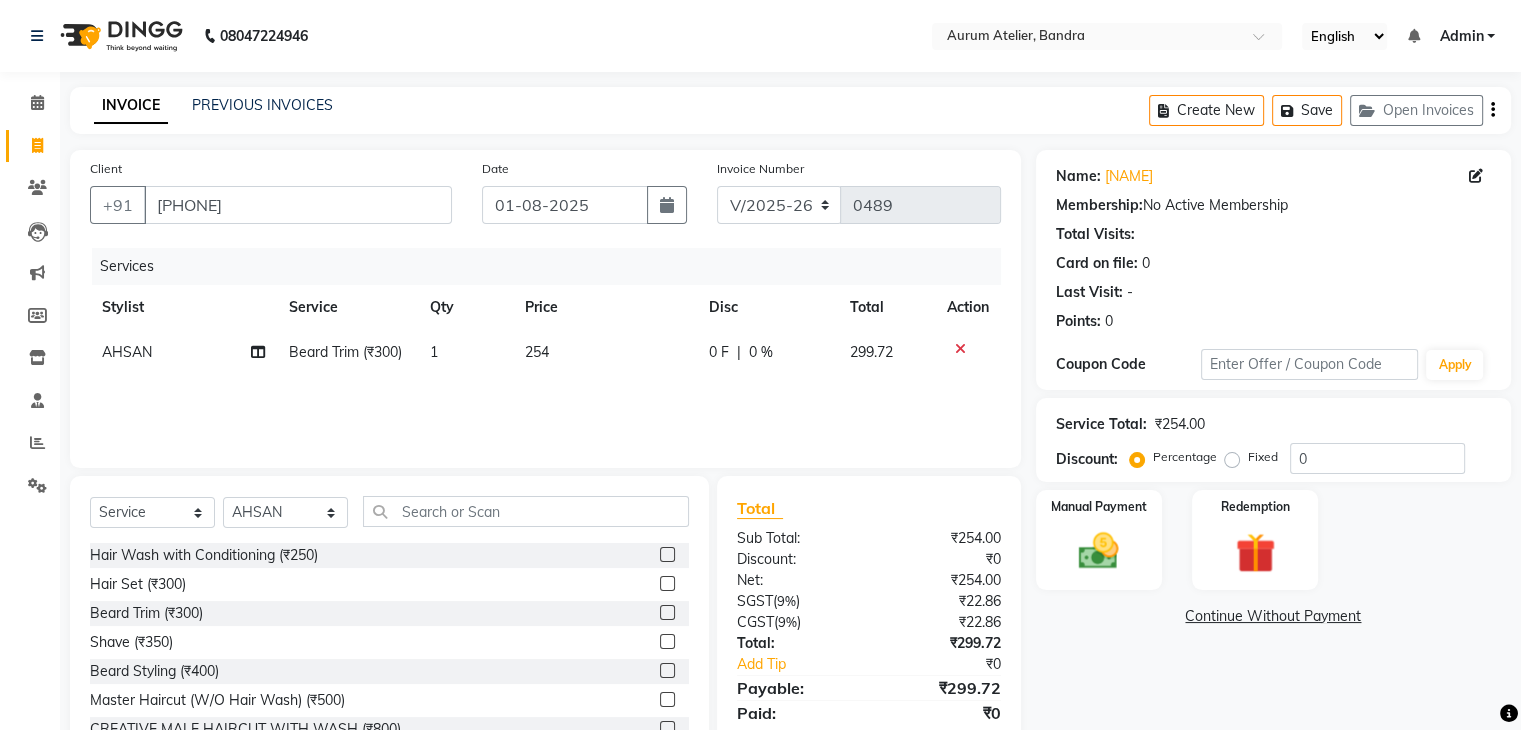 click on "254" 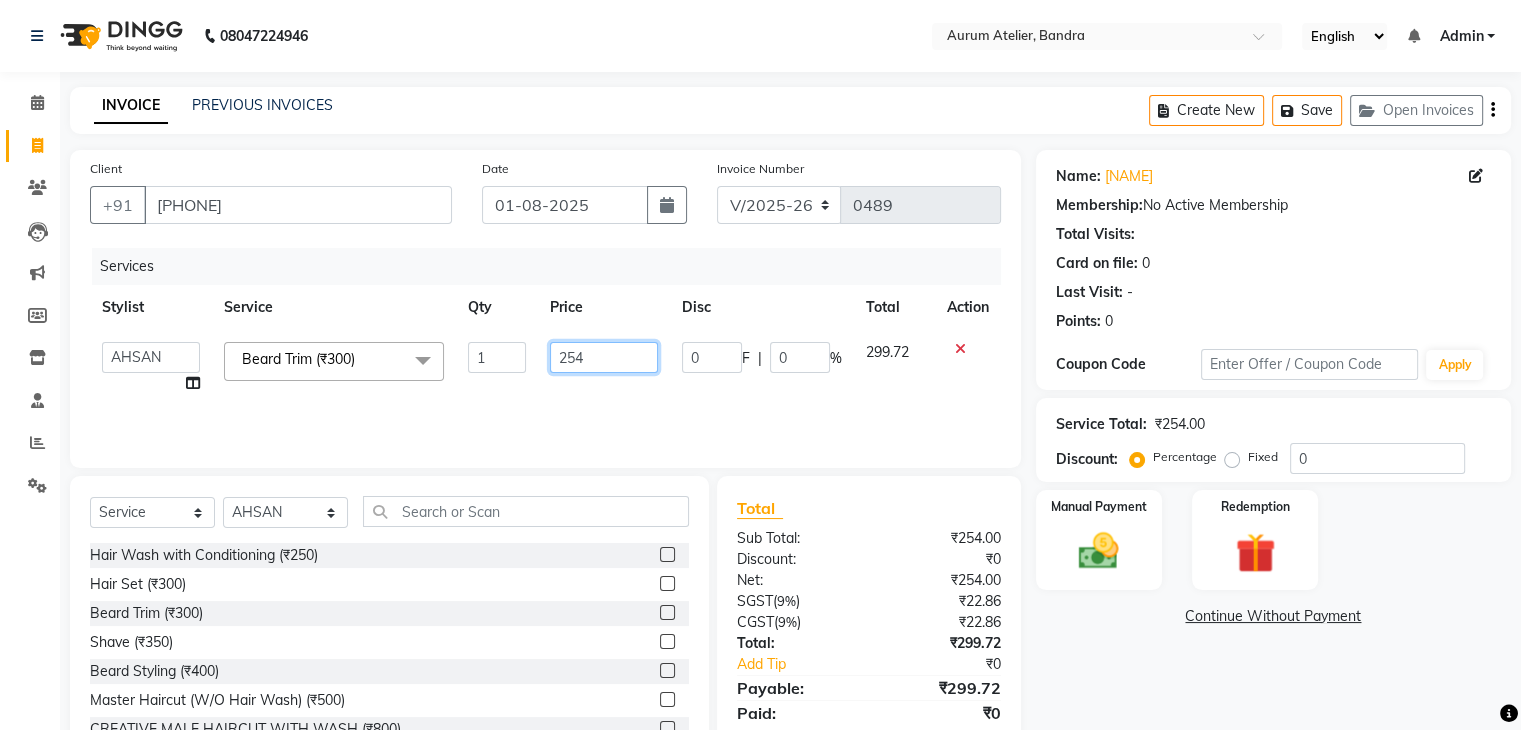click on "254" 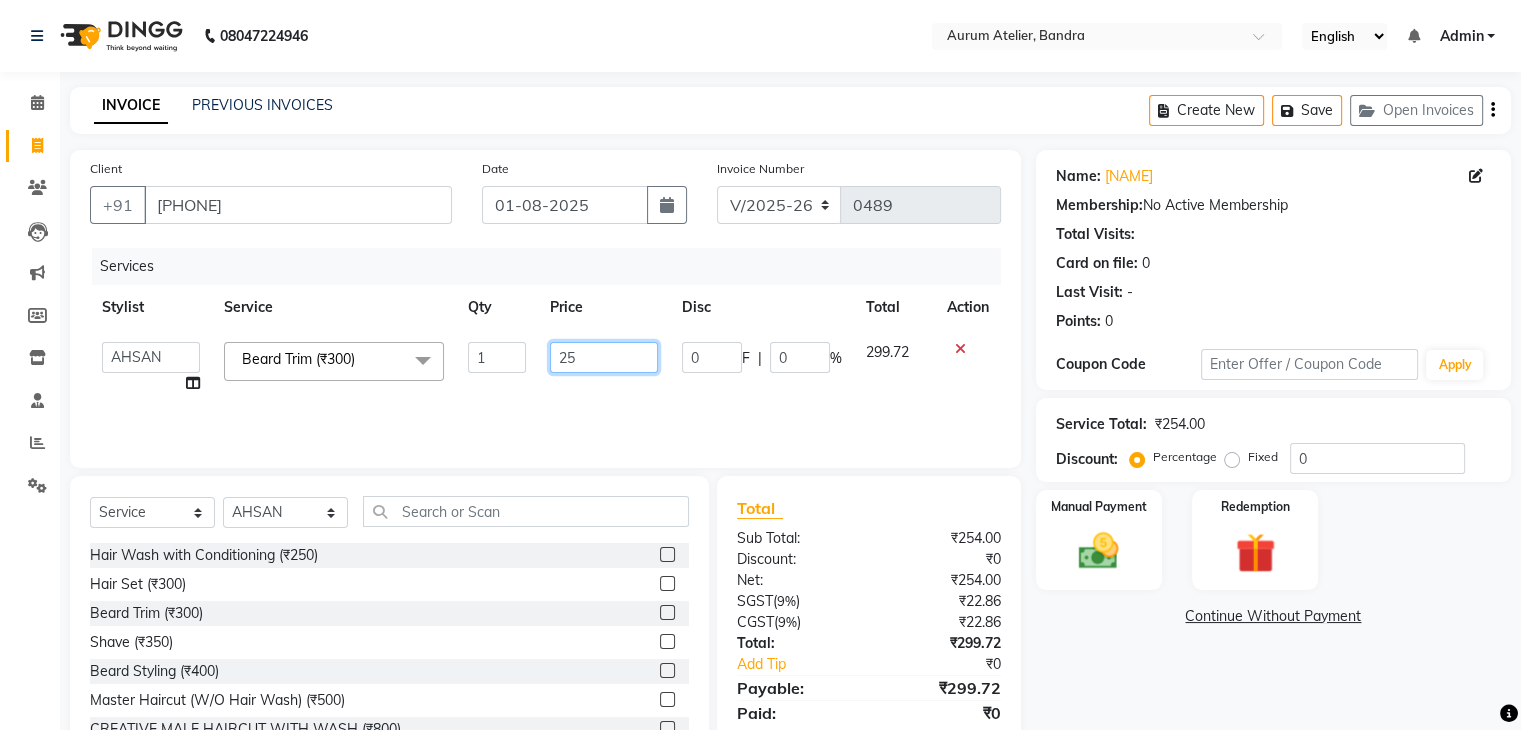 type on "2" 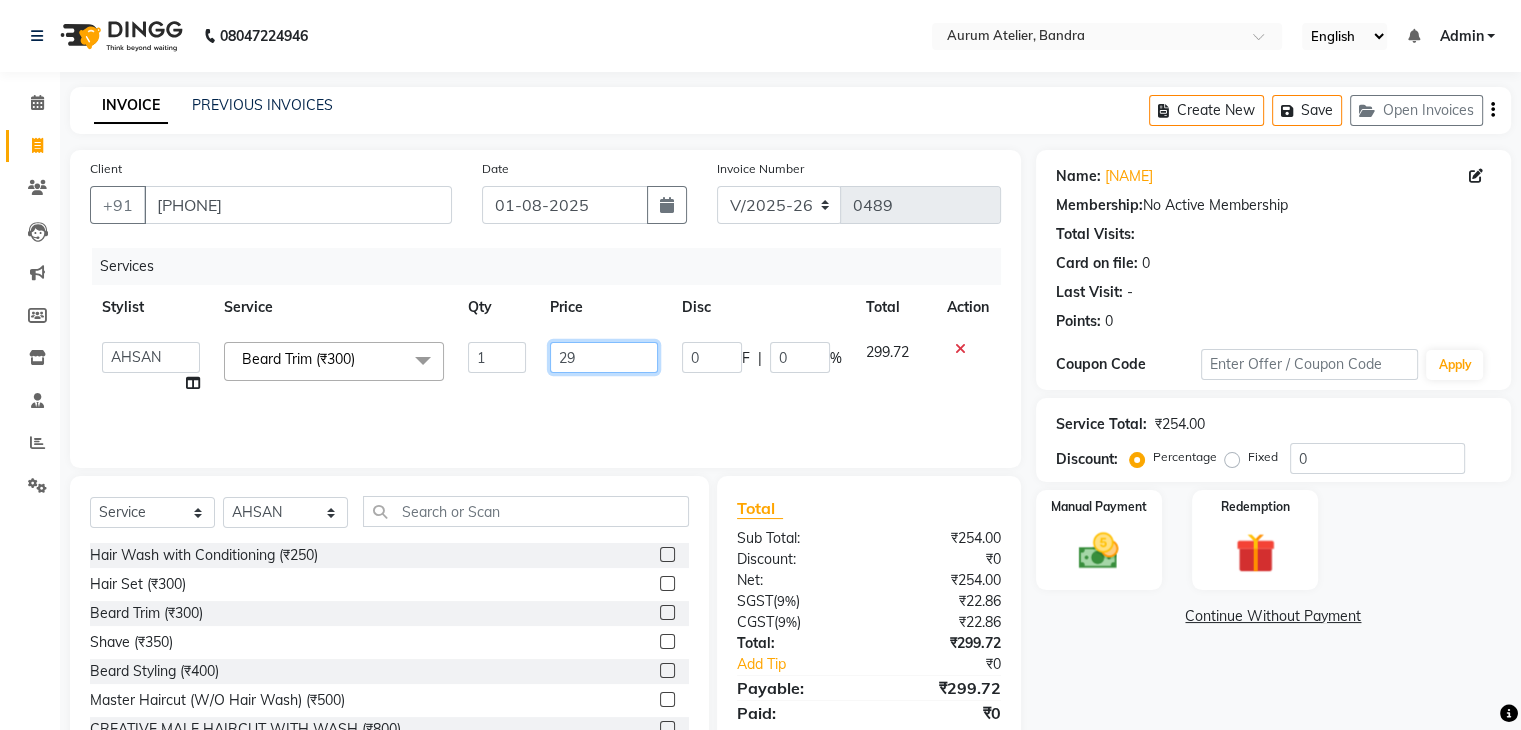 type on "296" 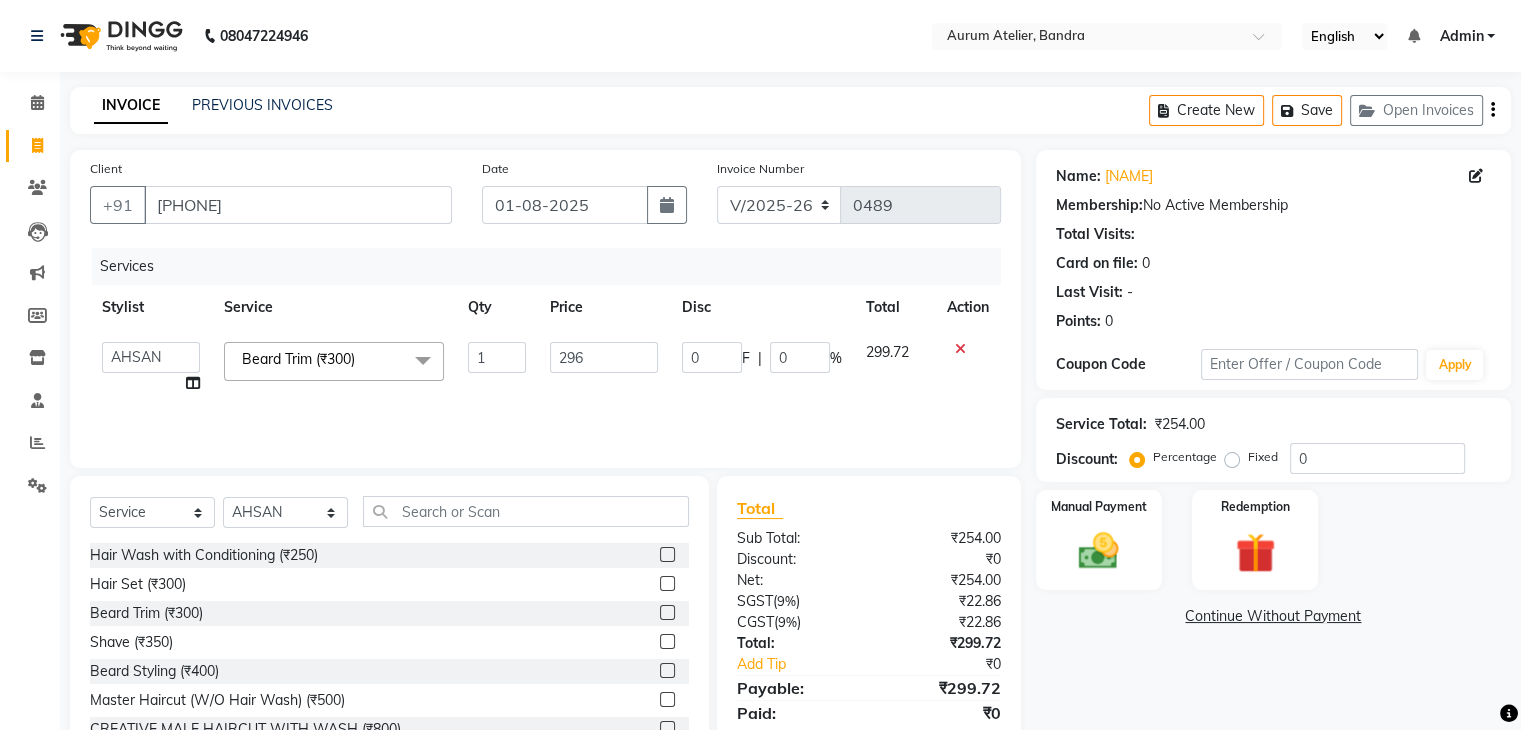 click on "Services Stylist Service Qty Price Disc Total Action [NAME] Beard Trim (₹300)  x Hair Wash with Conditioning (₹250) Hair Set (₹300) Beard Trim (₹300) Shave (₹350) Beard Styling (₹400) Master Haircut (W/O Hair Wash) (₹500) CREATIVE MALE HAIRCUT WITH WASH (₹800) Baby Mundan (₹1200) Hair Wash With Conditioning (L'Oreal) - Up to Shoulder (₹350) Hair Wash With Conditioning (L'Oreal) - Below Shoulder (₹500) Hair Wash With Conditioning (L'Oreal) - Up to Waist (₹600) Hair Wash With Conditiong (Moroccanoil / Naturica / Keratin)- Up to Shoulder (₹500) Hair Wash With Conditiong (Moroccanoil / Naturica / Keratin)- Below Shoulder (₹700) Hair Wash With Conditiong (Moroccanoil / Naturica / Keratin)- Up to Waist (₹800) CREATIVE MALE HAIRCUT W/O WASH (₹600) CREATIVE FEMALE HAIRCUT WITH WASH (₹2000) CREATIVE FEMALE HAIRCUT W/O WASH (₹1500) FACE MASSAGE (₹1000) EAR (₹200)" 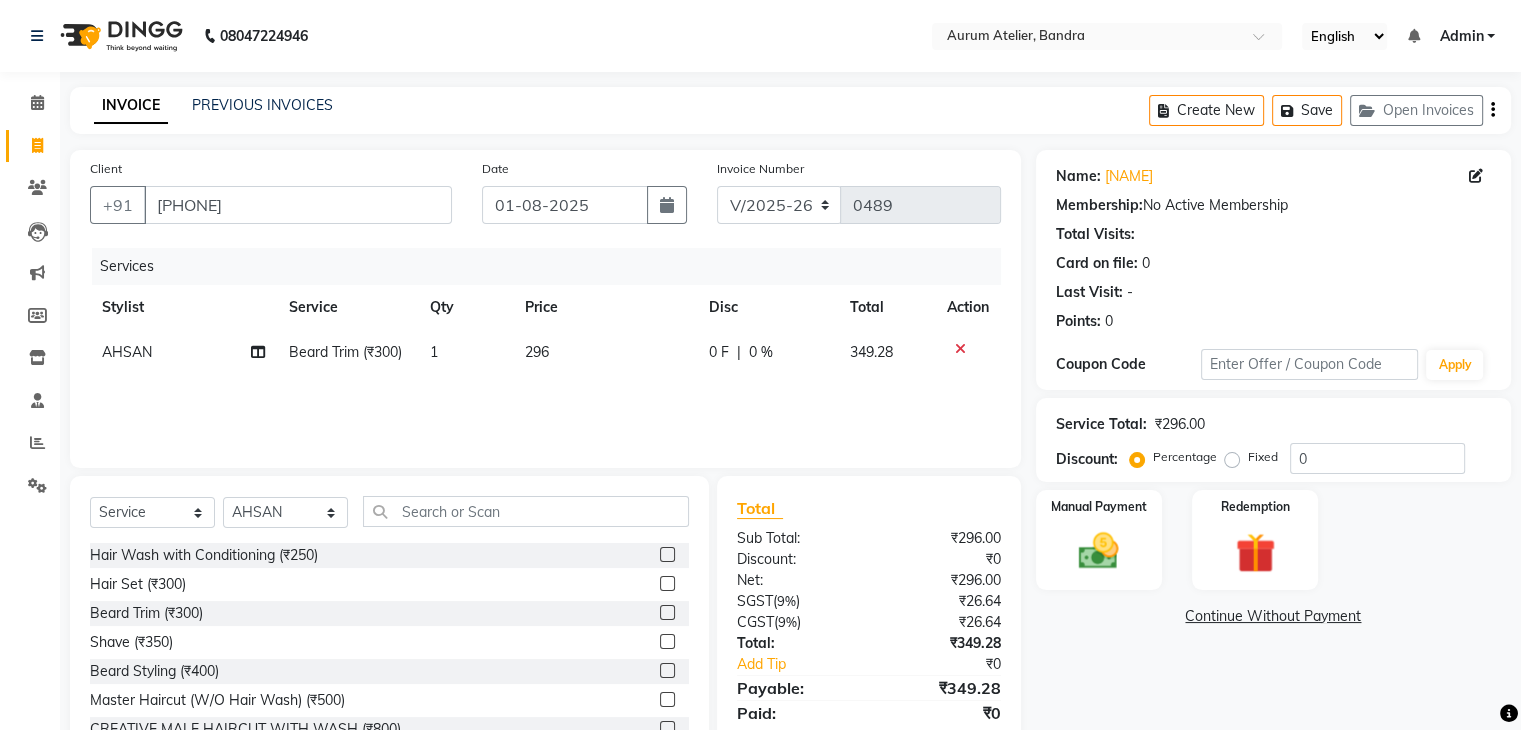 click 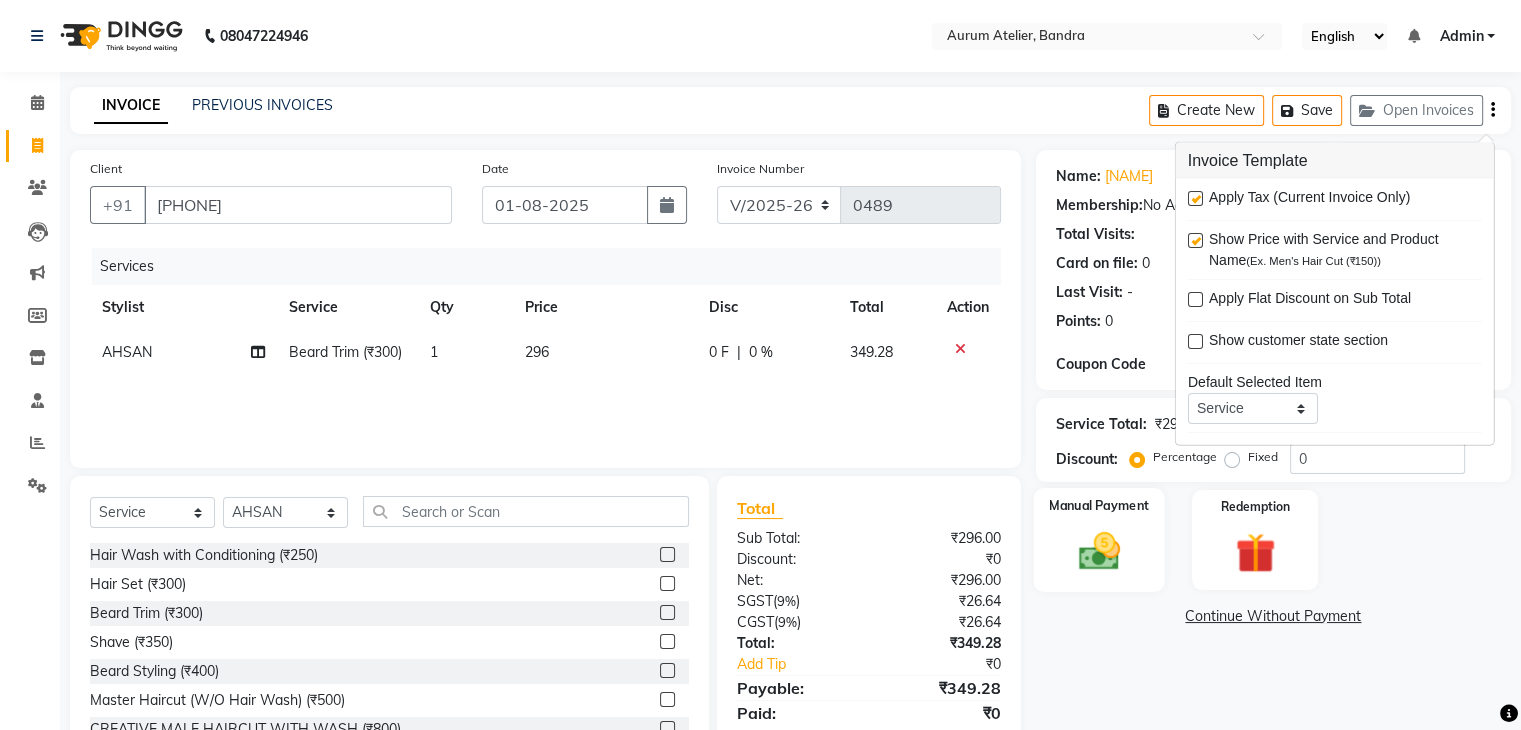 scroll, scrollTop: 72, scrollLeft: 0, axis: vertical 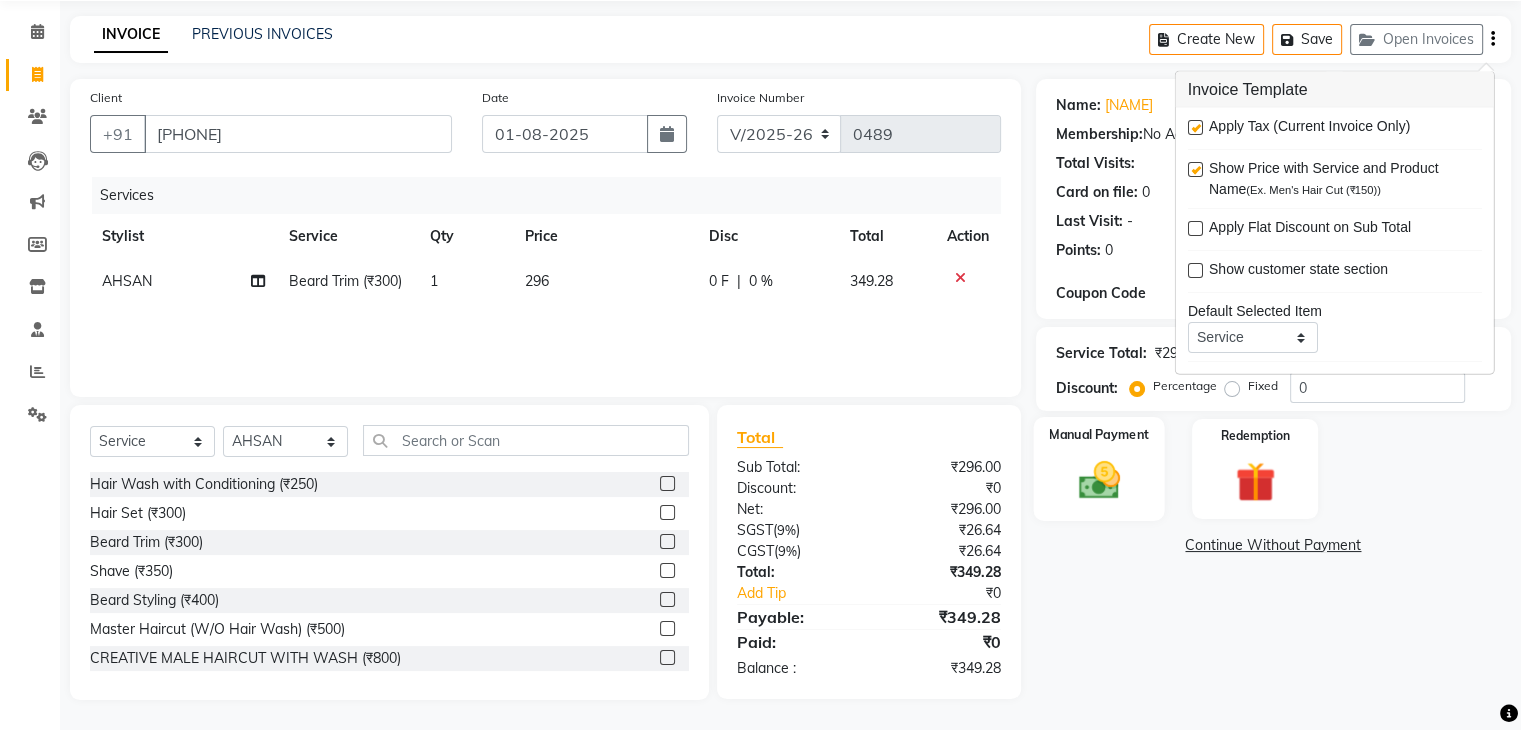 click 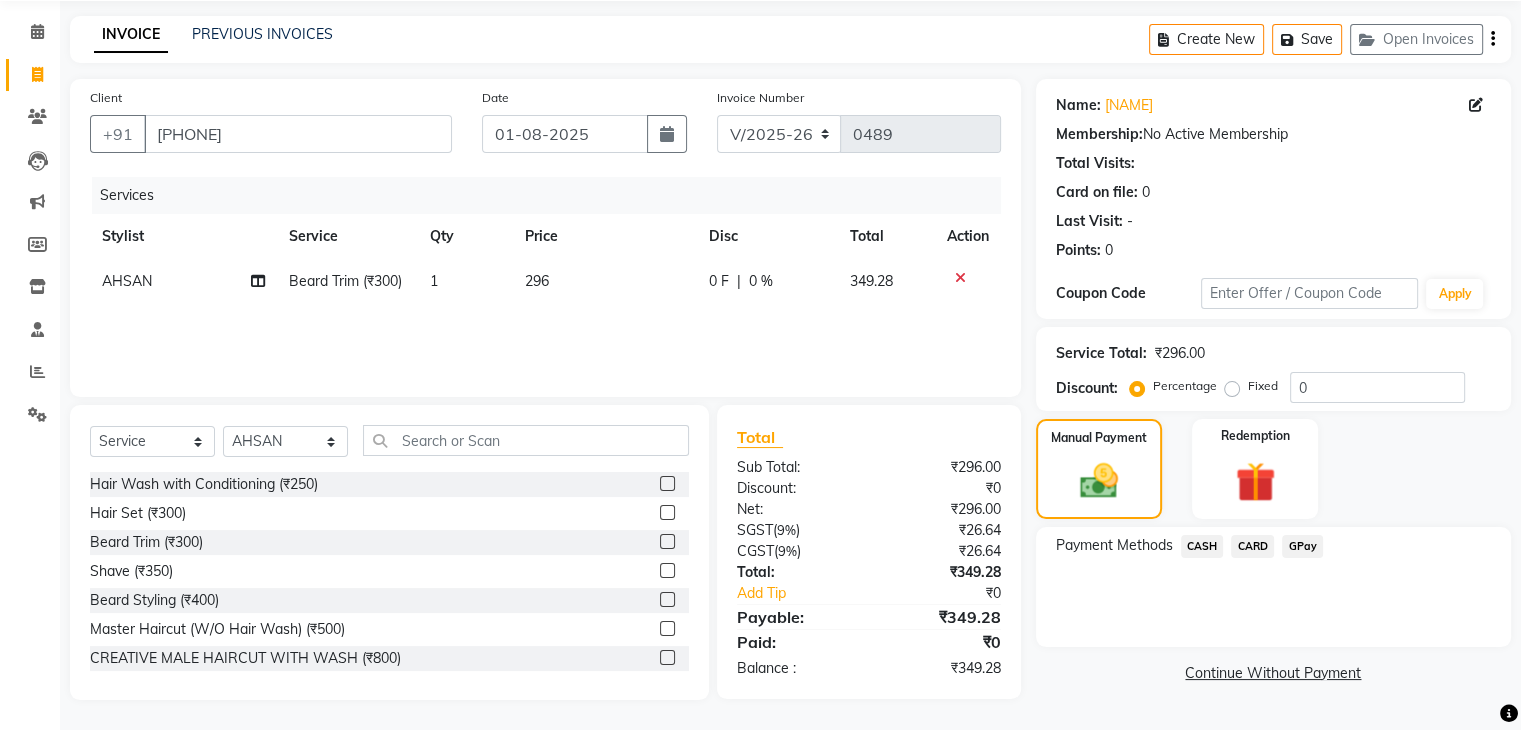 click on "GPay" 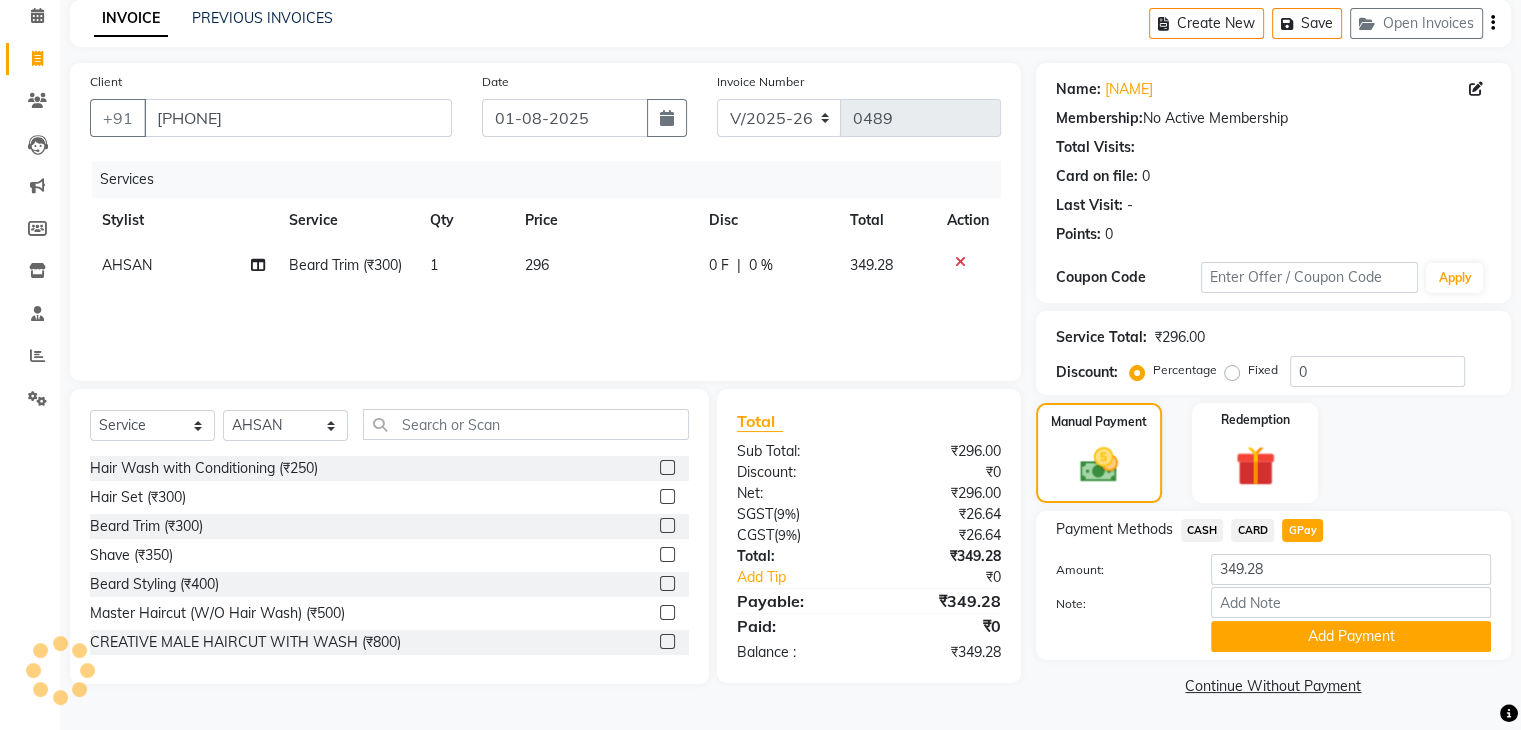 scroll, scrollTop: 89, scrollLeft: 0, axis: vertical 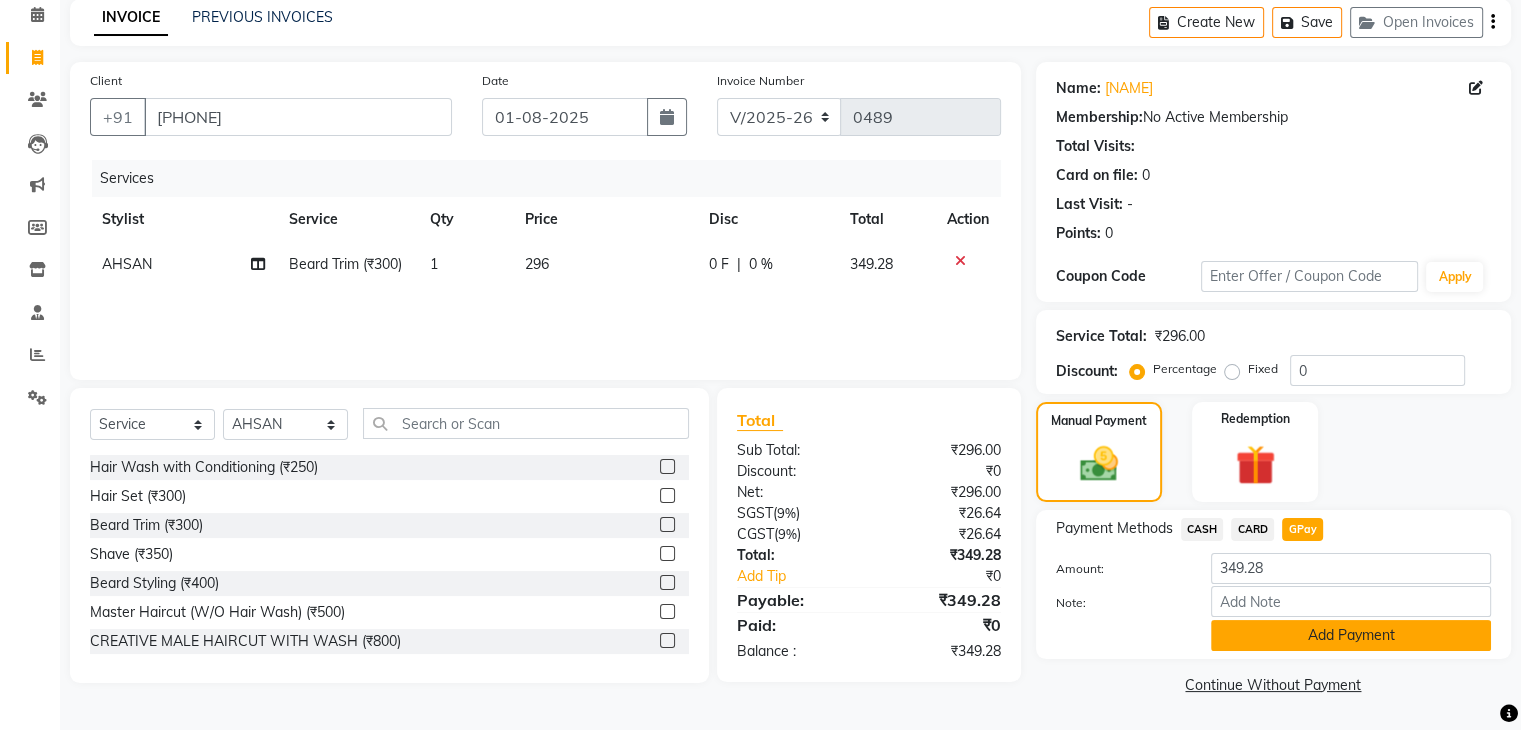 click on "Add Payment" 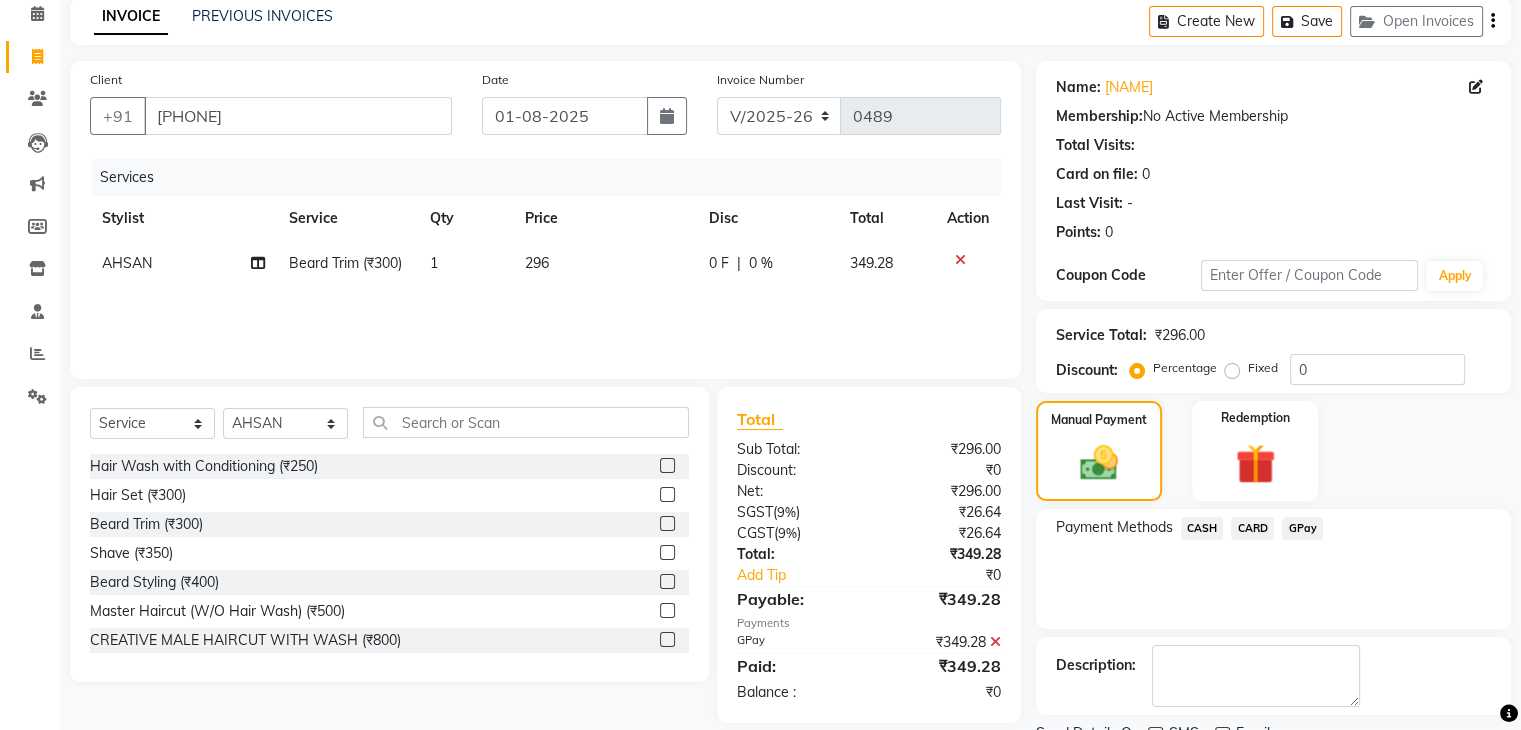 scroll, scrollTop: 171, scrollLeft: 0, axis: vertical 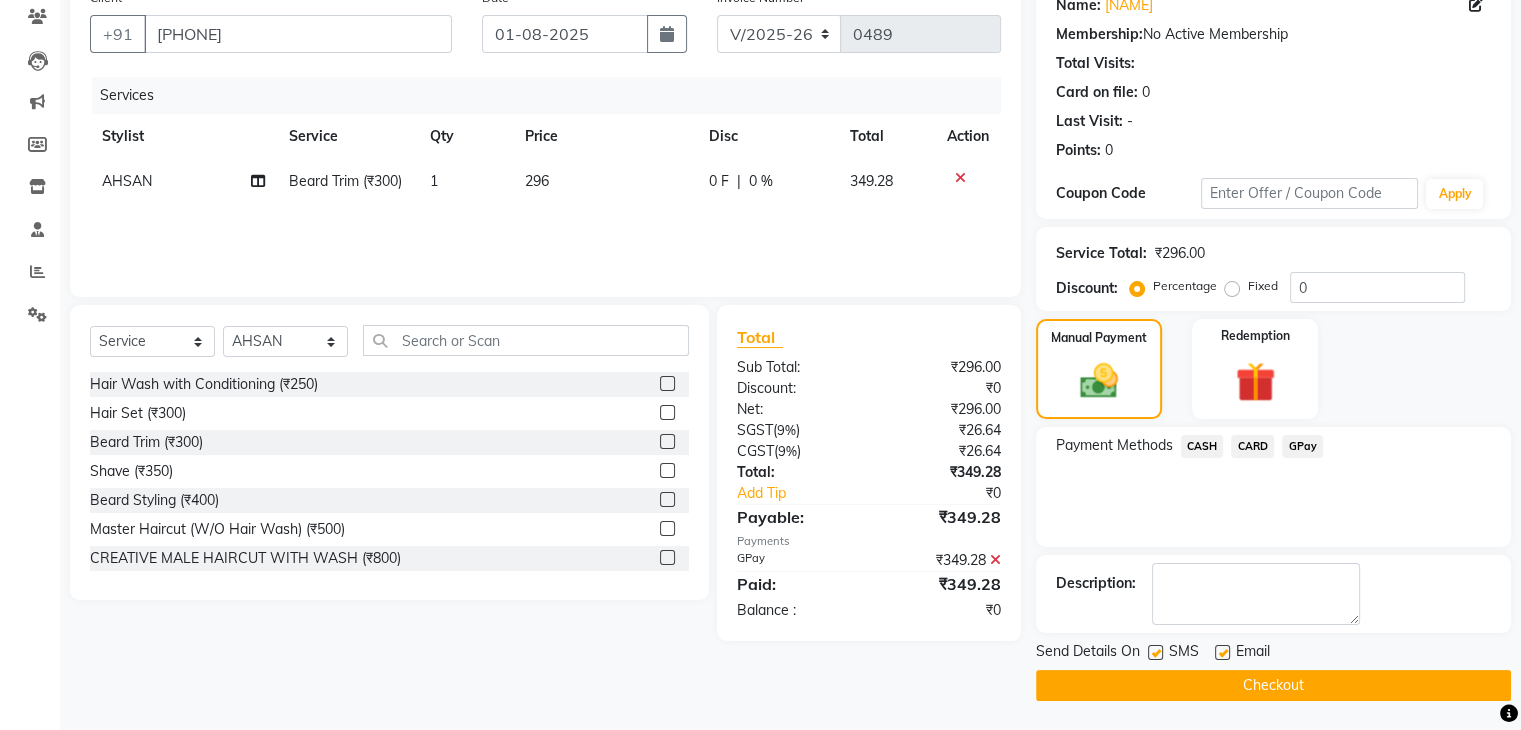 click on "Checkout" 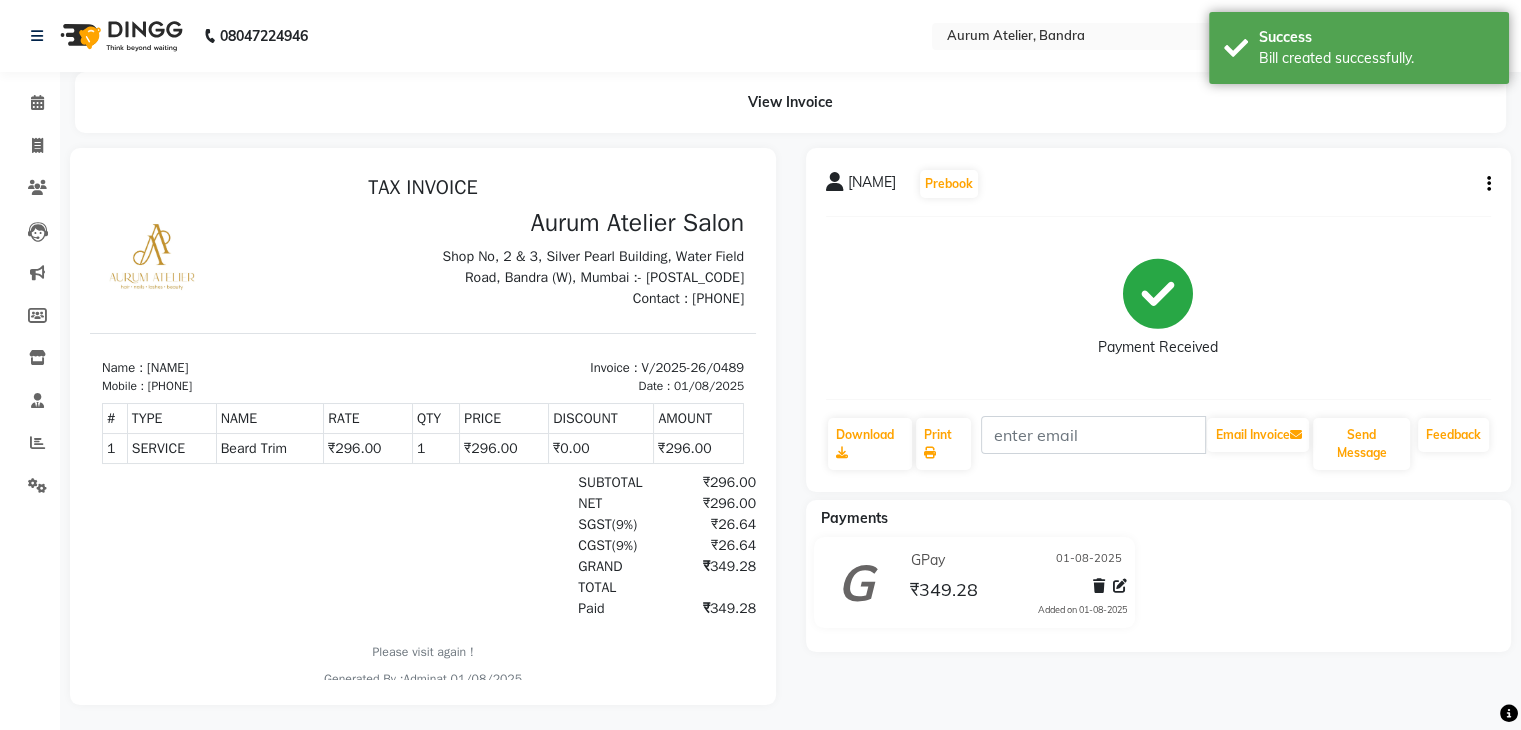 scroll, scrollTop: 0, scrollLeft: 0, axis: both 